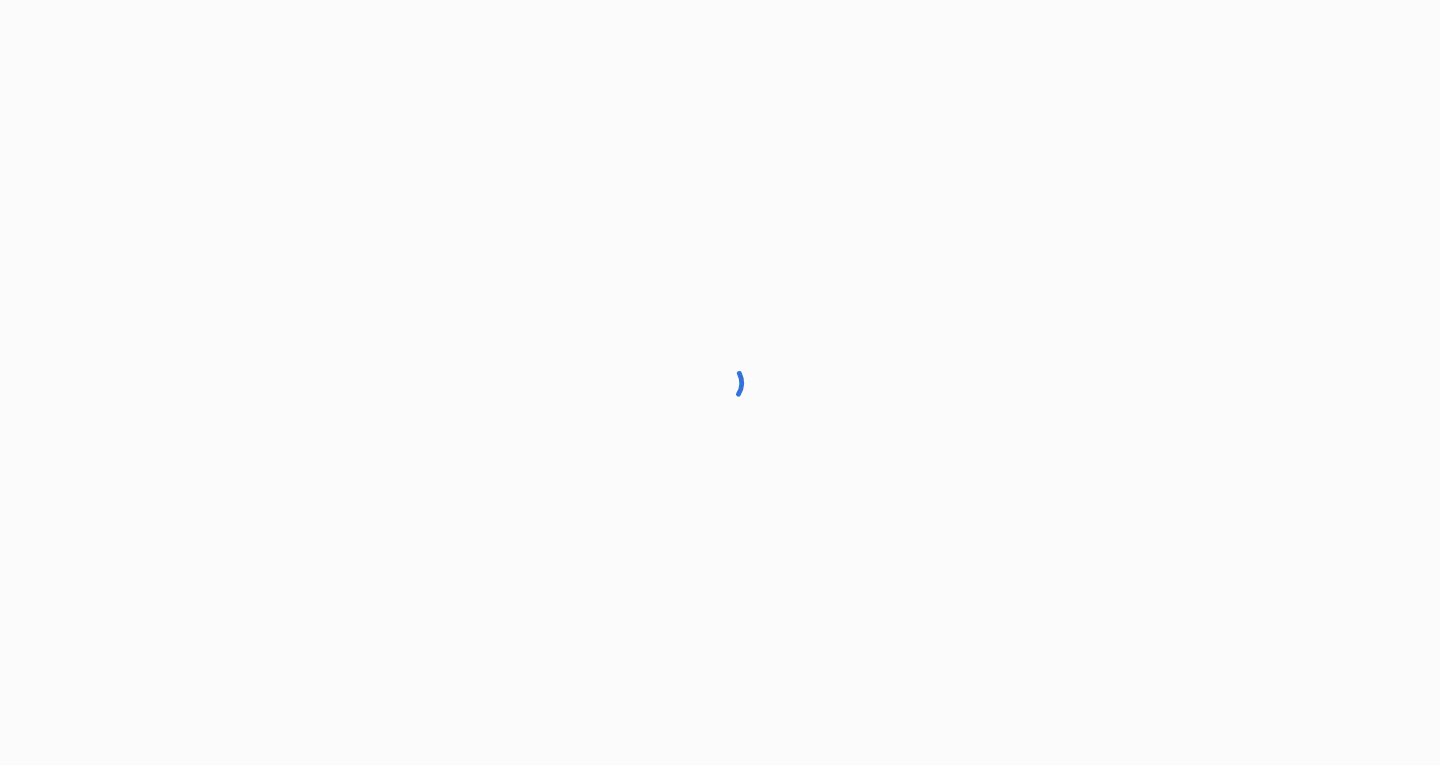 scroll, scrollTop: 0, scrollLeft: 0, axis: both 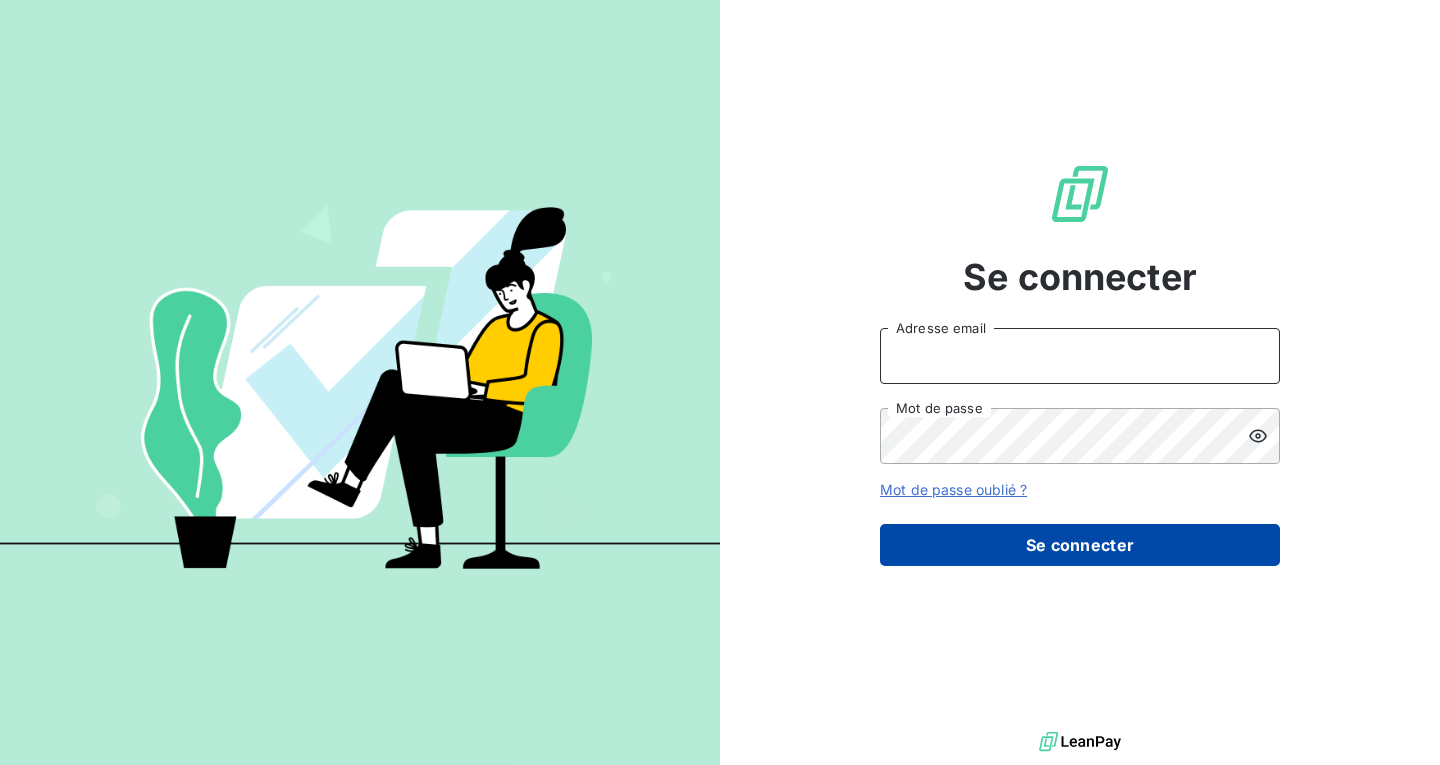 type on "[EMAIL_ADDRESS][DOMAIN_NAME]" 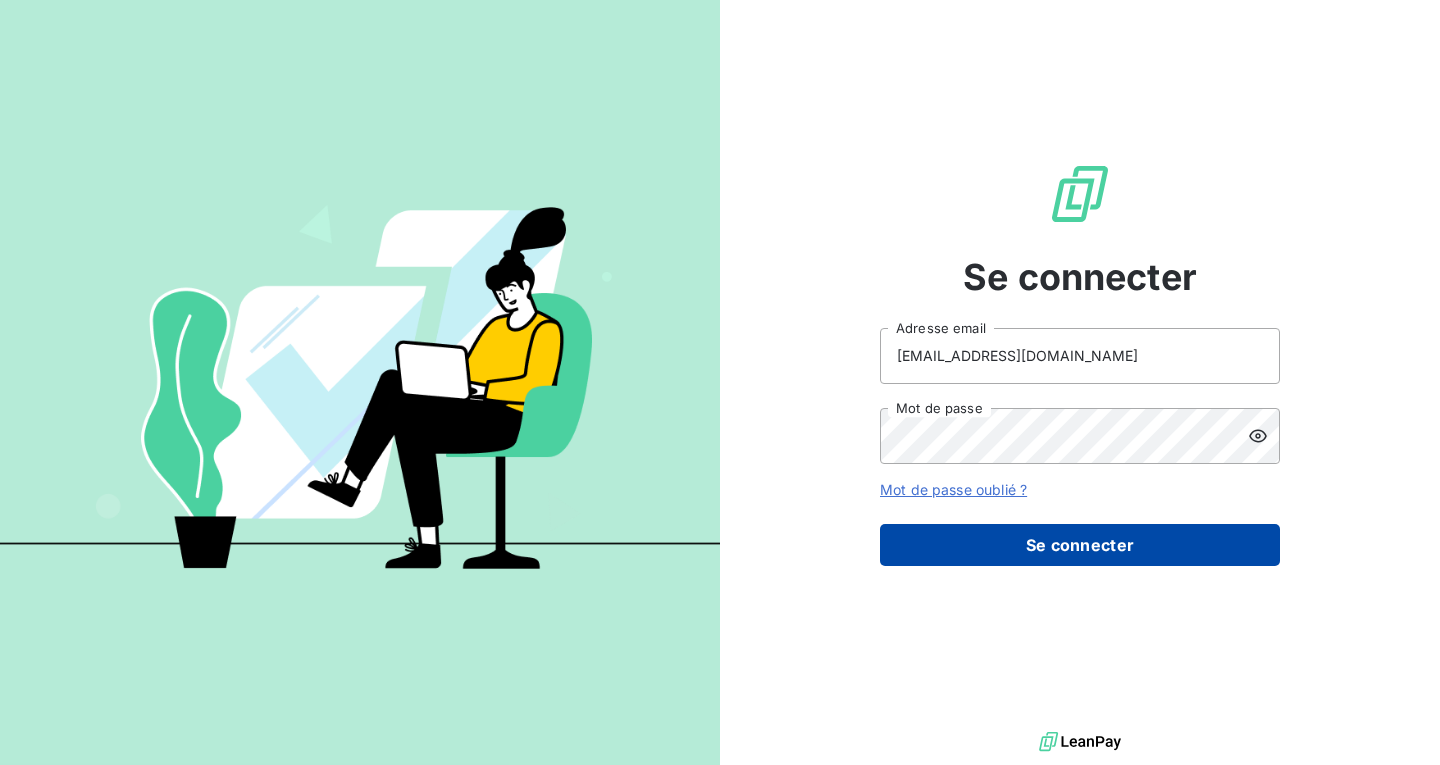 click on "Se connecter" at bounding box center (1080, 545) 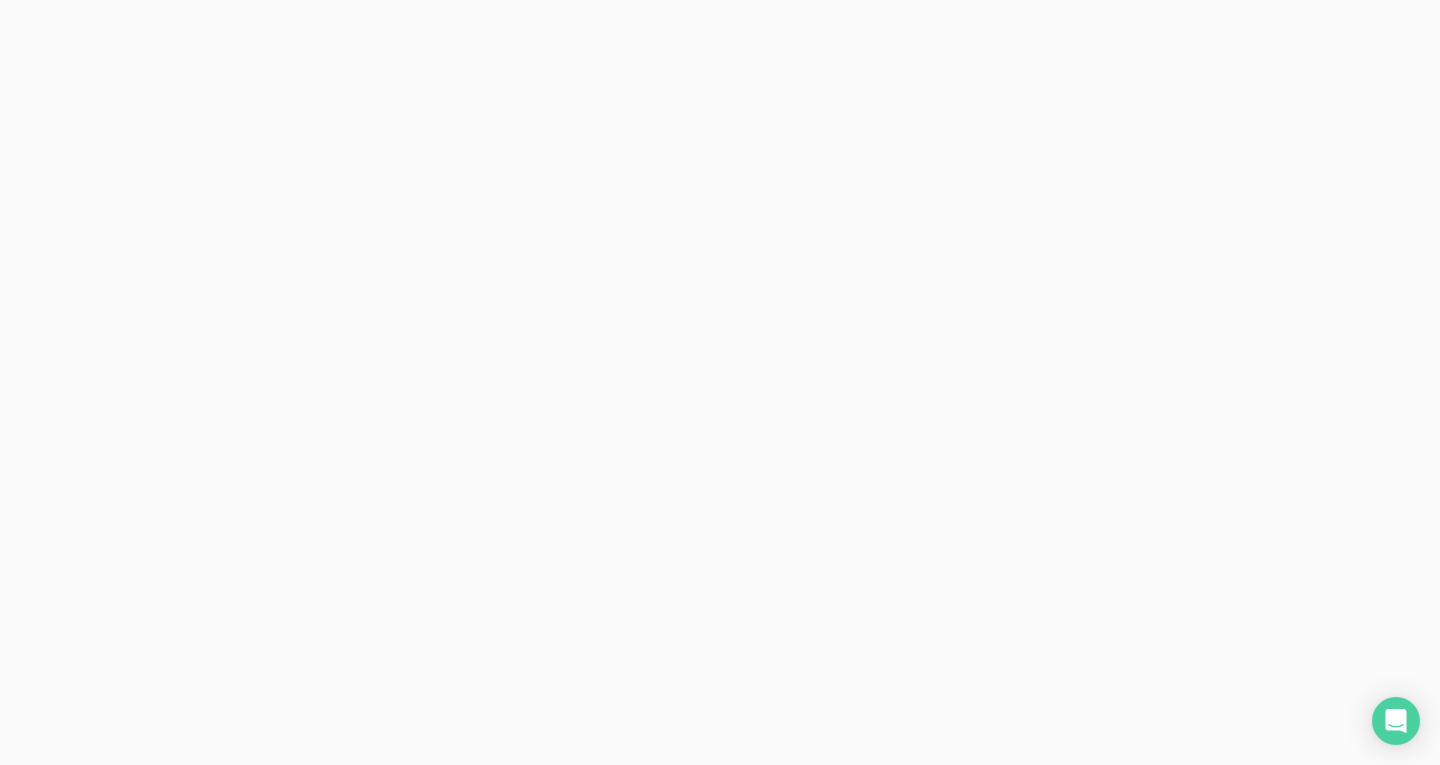 scroll, scrollTop: 0, scrollLeft: 0, axis: both 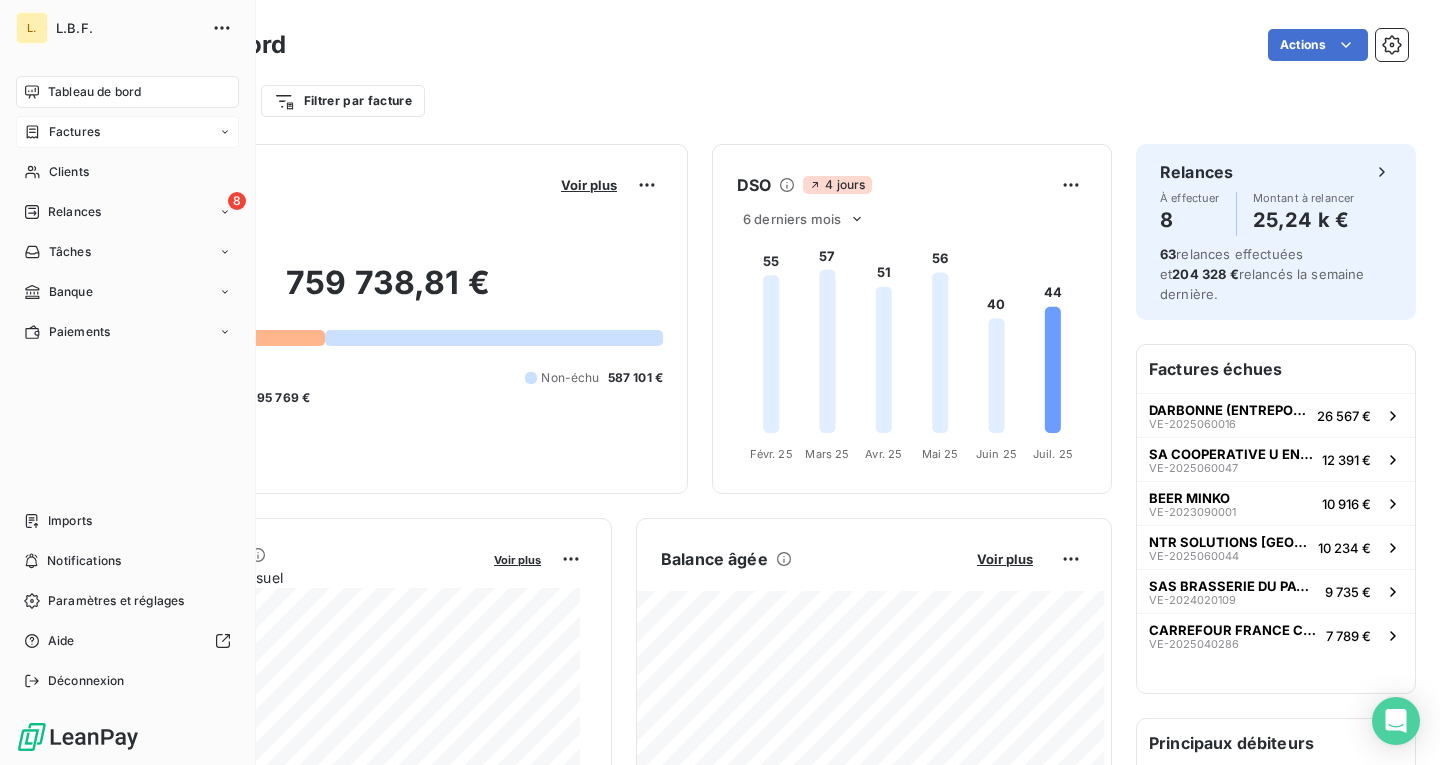 click on "Factures" at bounding box center [127, 132] 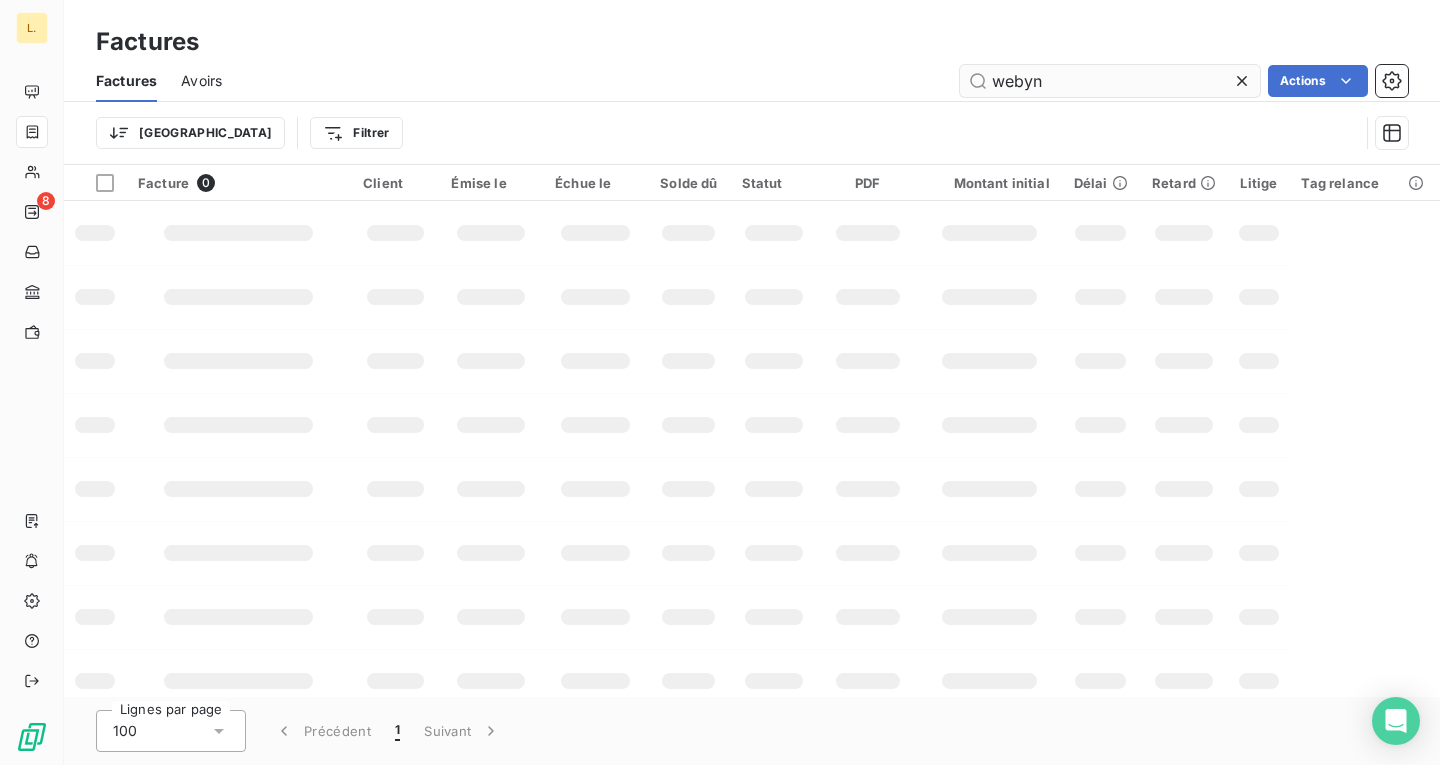 click on "webyn" at bounding box center [1110, 81] 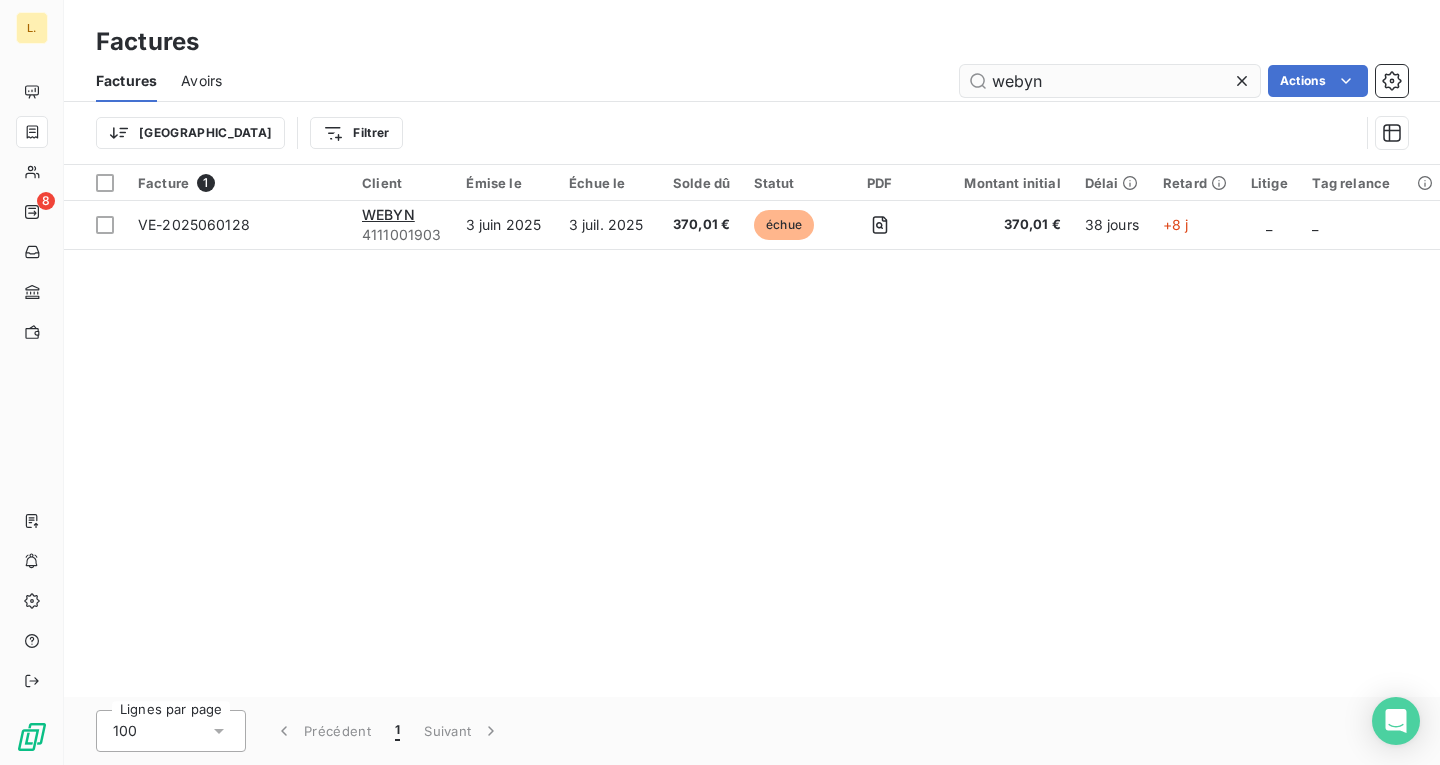click on "webyn" at bounding box center [1110, 81] 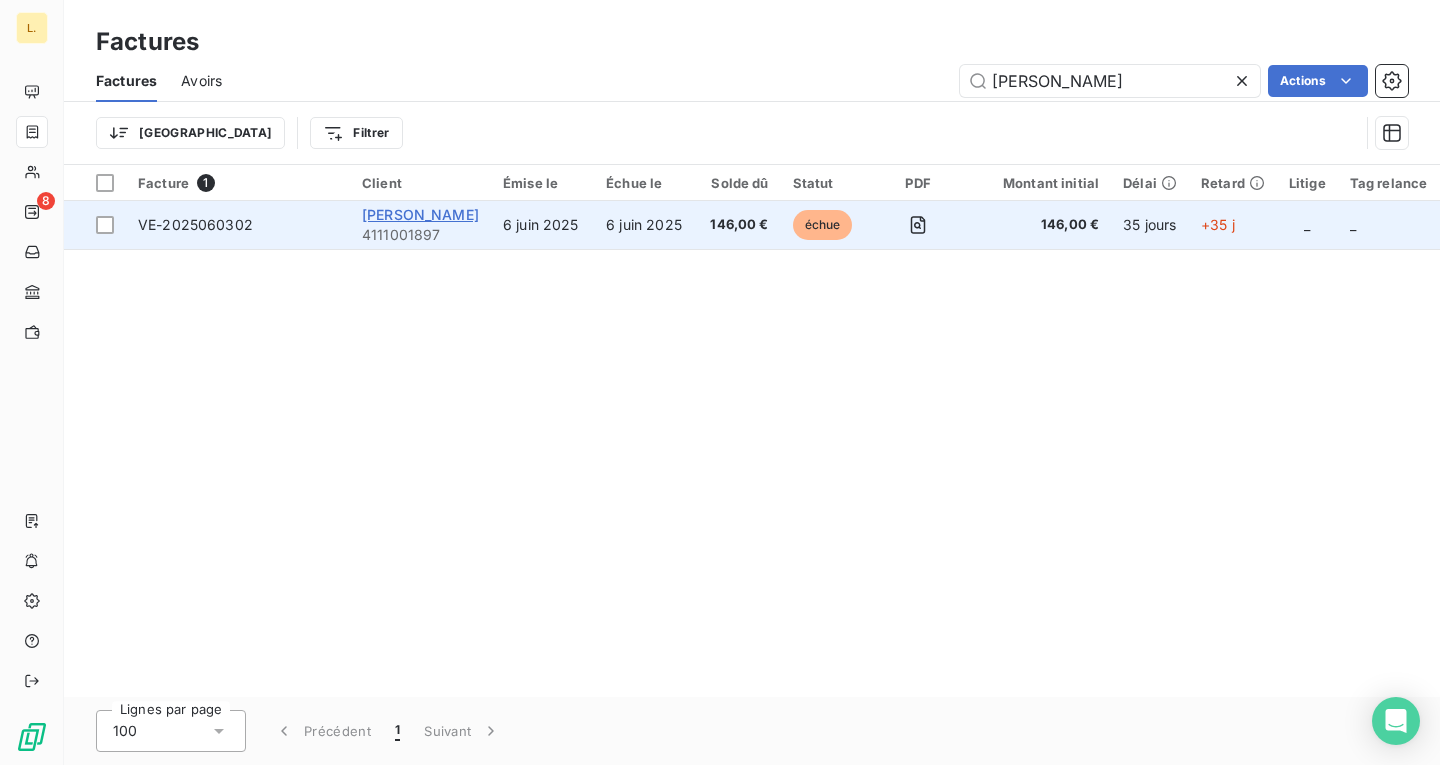type on "[PERSON_NAME]" 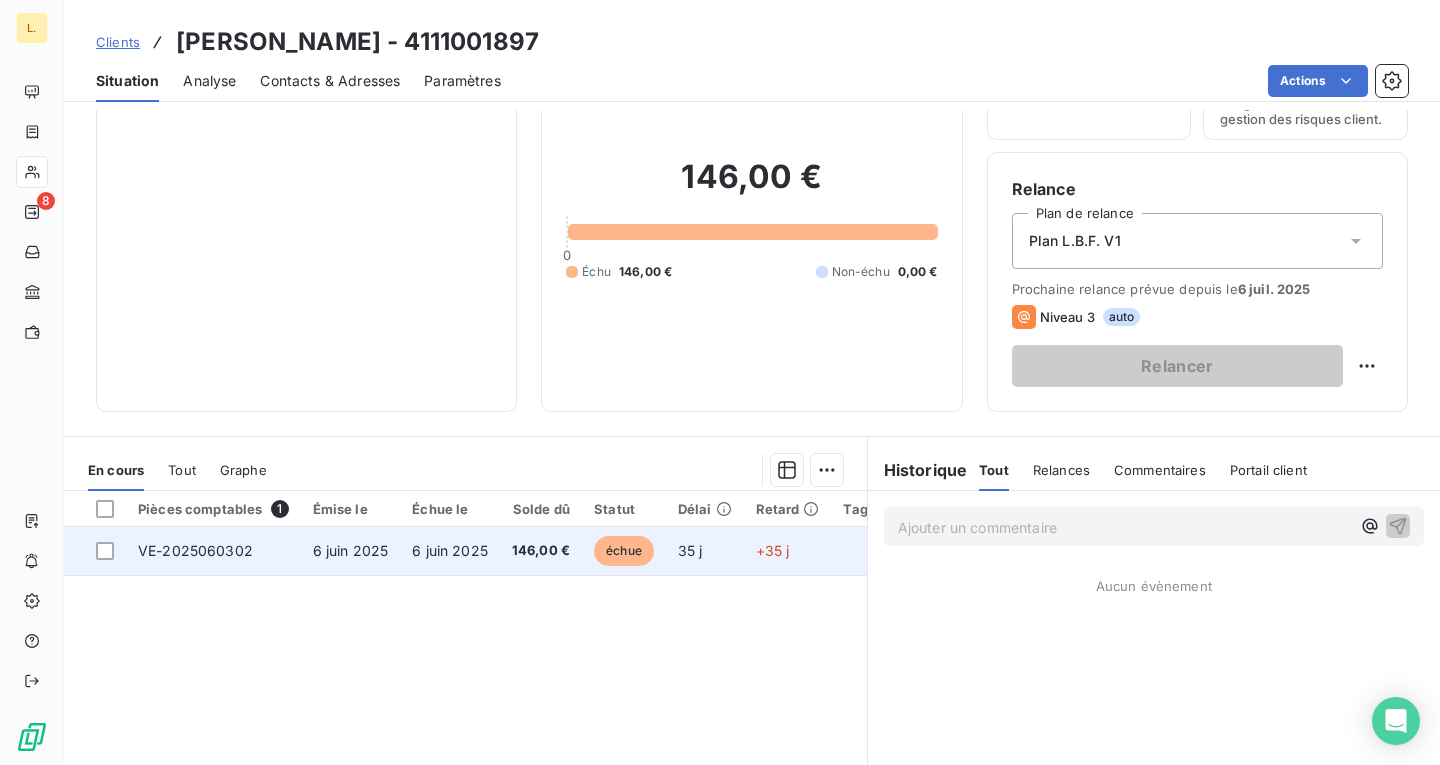 scroll, scrollTop: 133, scrollLeft: 0, axis: vertical 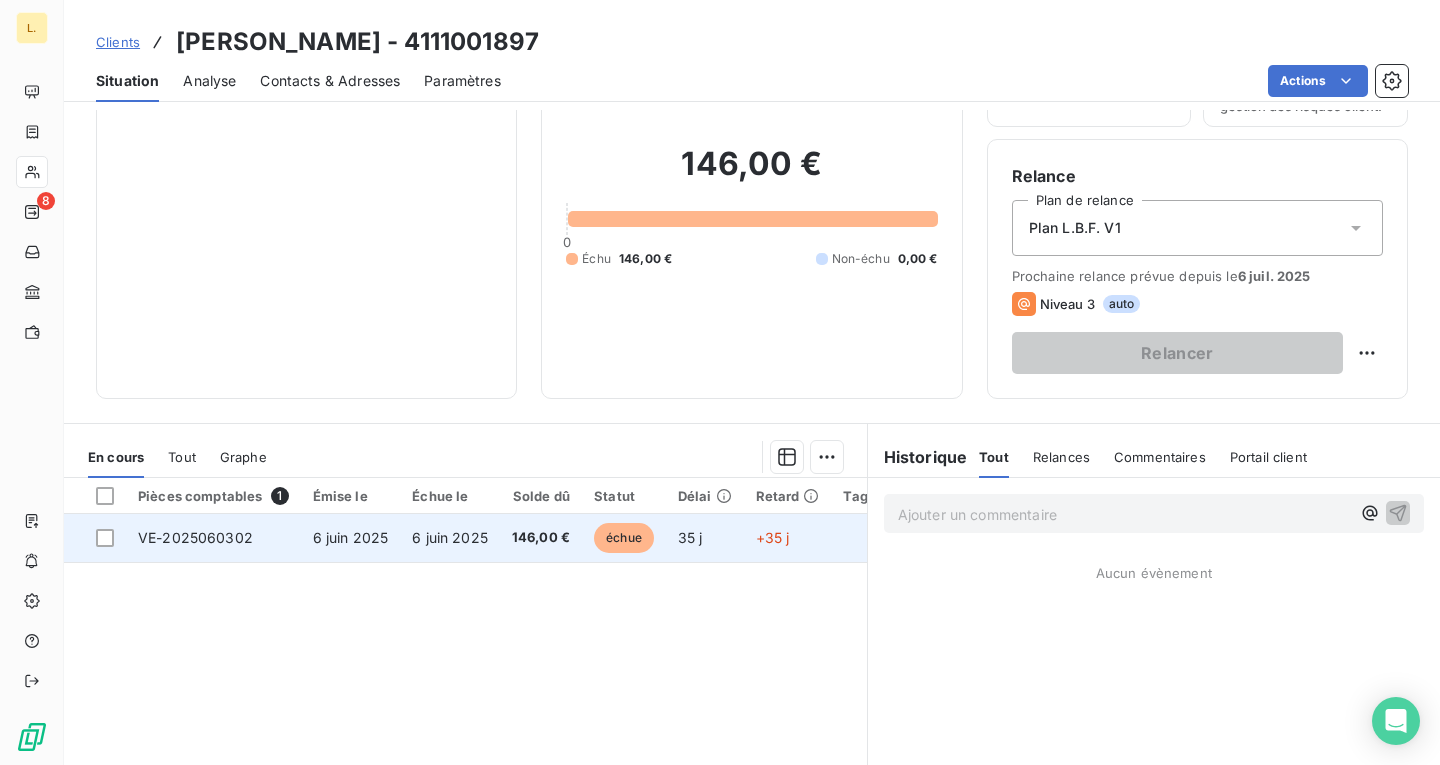 click on "146,00 €" at bounding box center [541, 538] 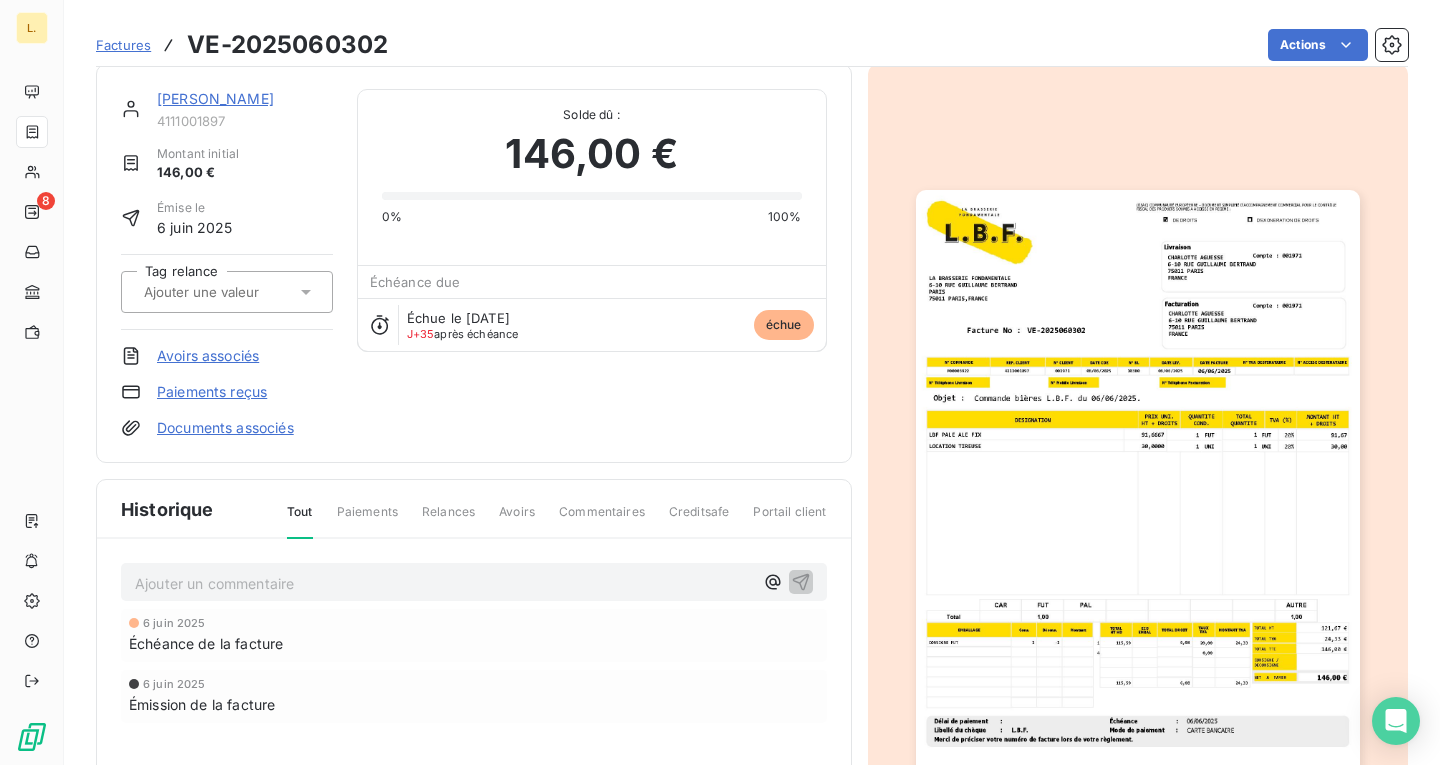scroll, scrollTop: 0, scrollLeft: 0, axis: both 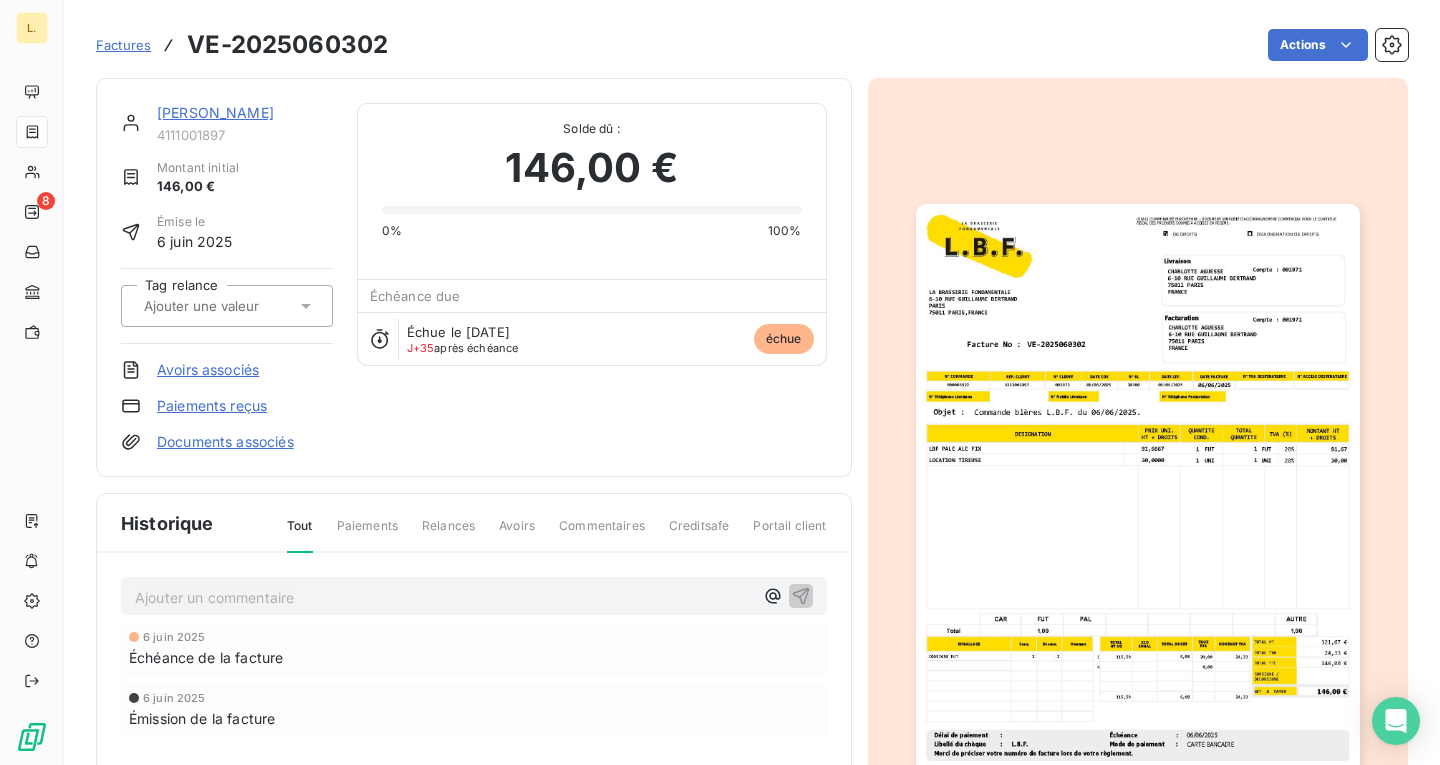 click on "Avoirs associés" at bounding box center [208, 370] 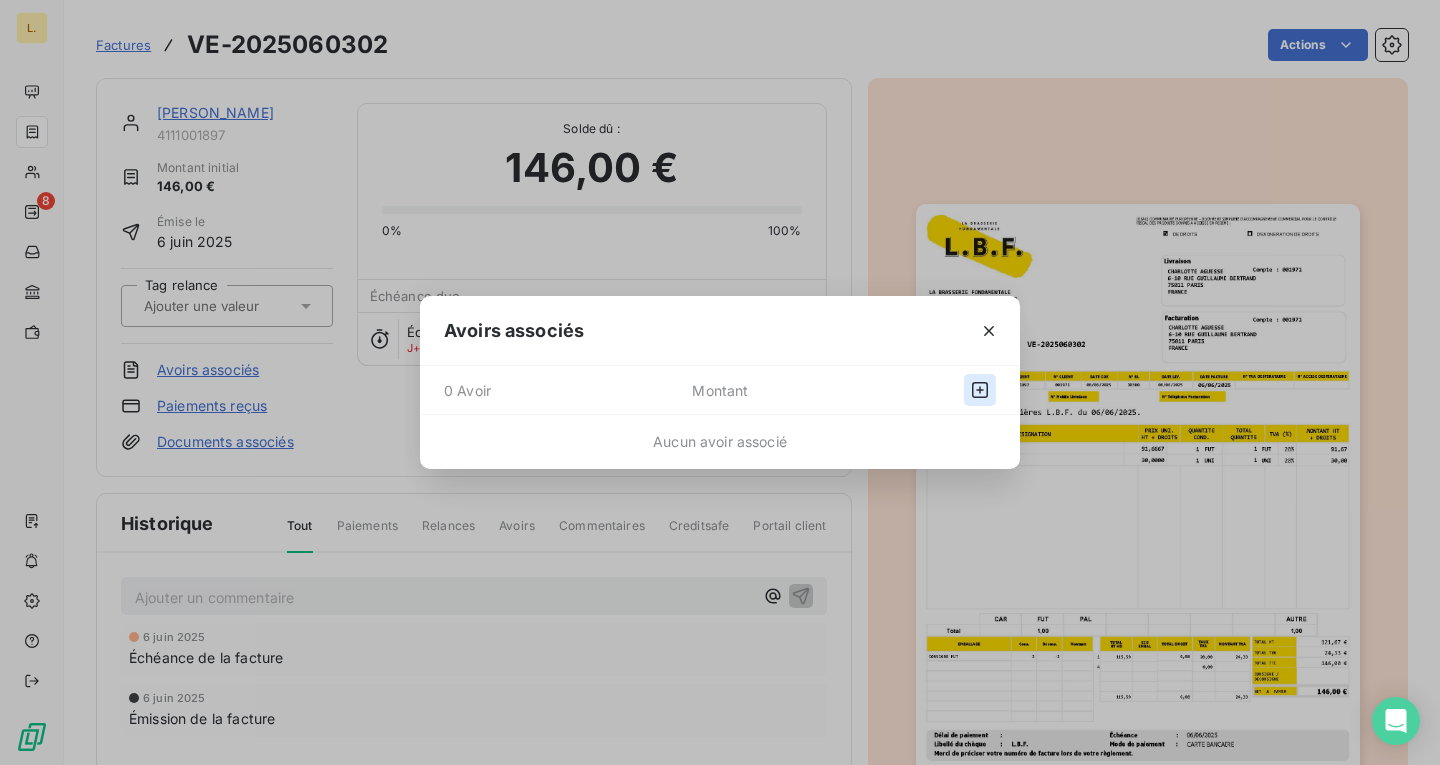 click 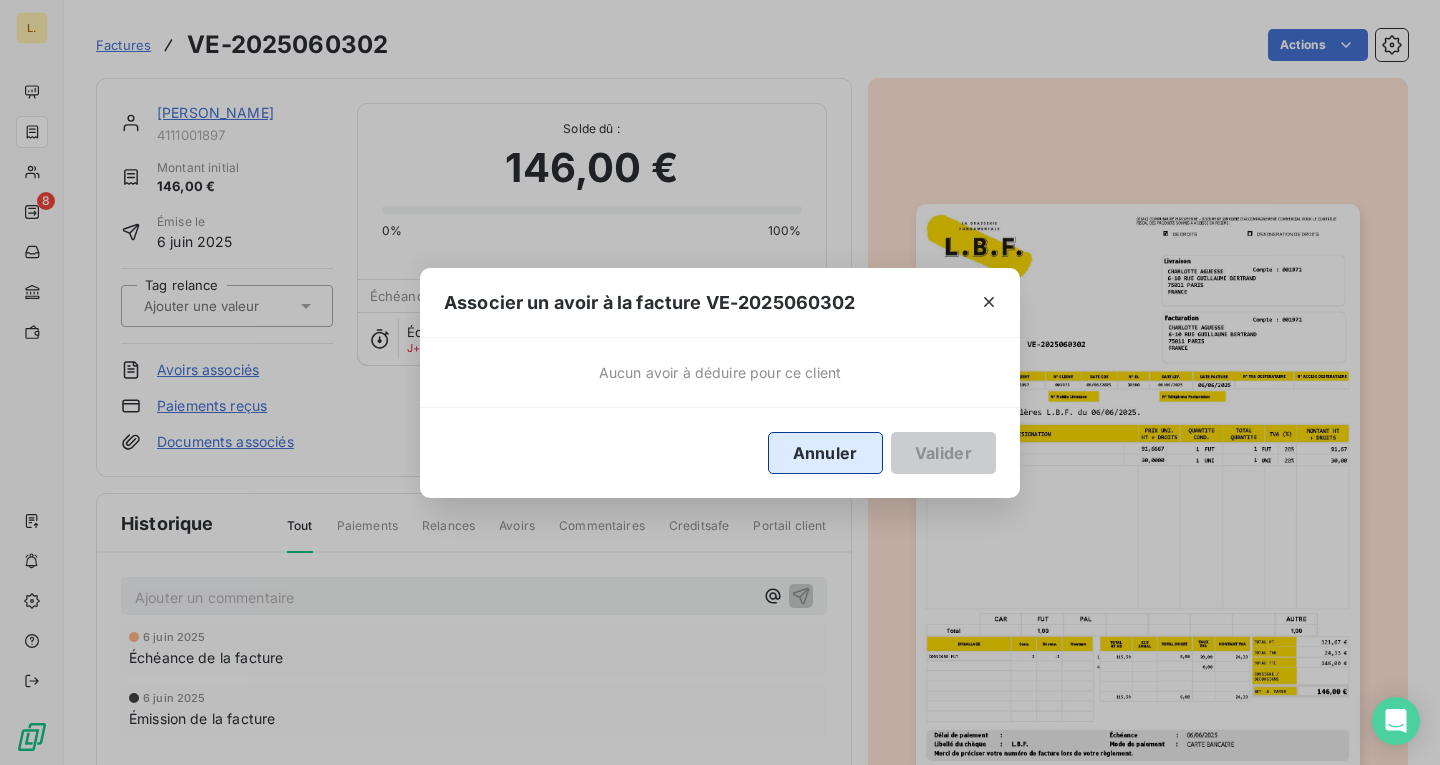 click on "Annuler" at bounding box center (825, 453) 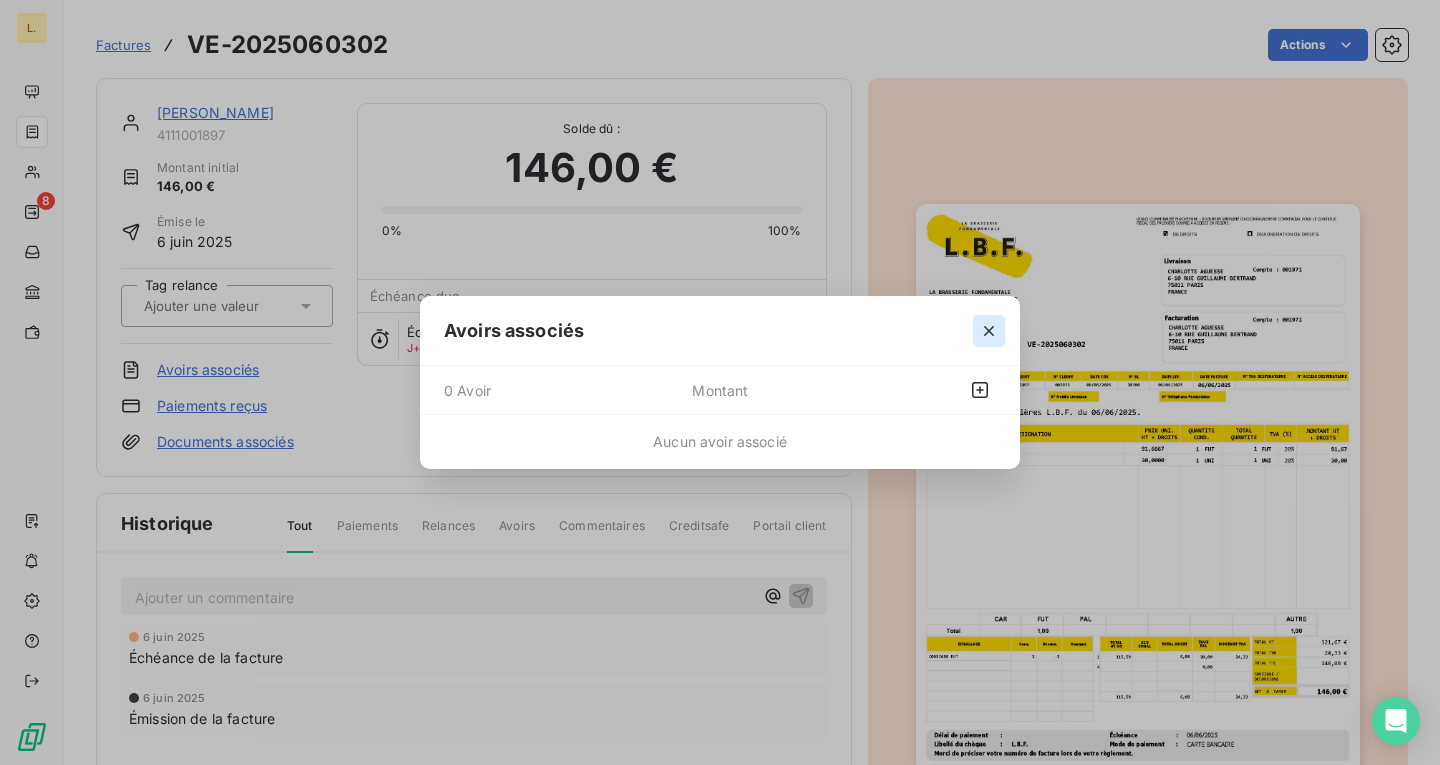 click at bounding box center [989, 331] 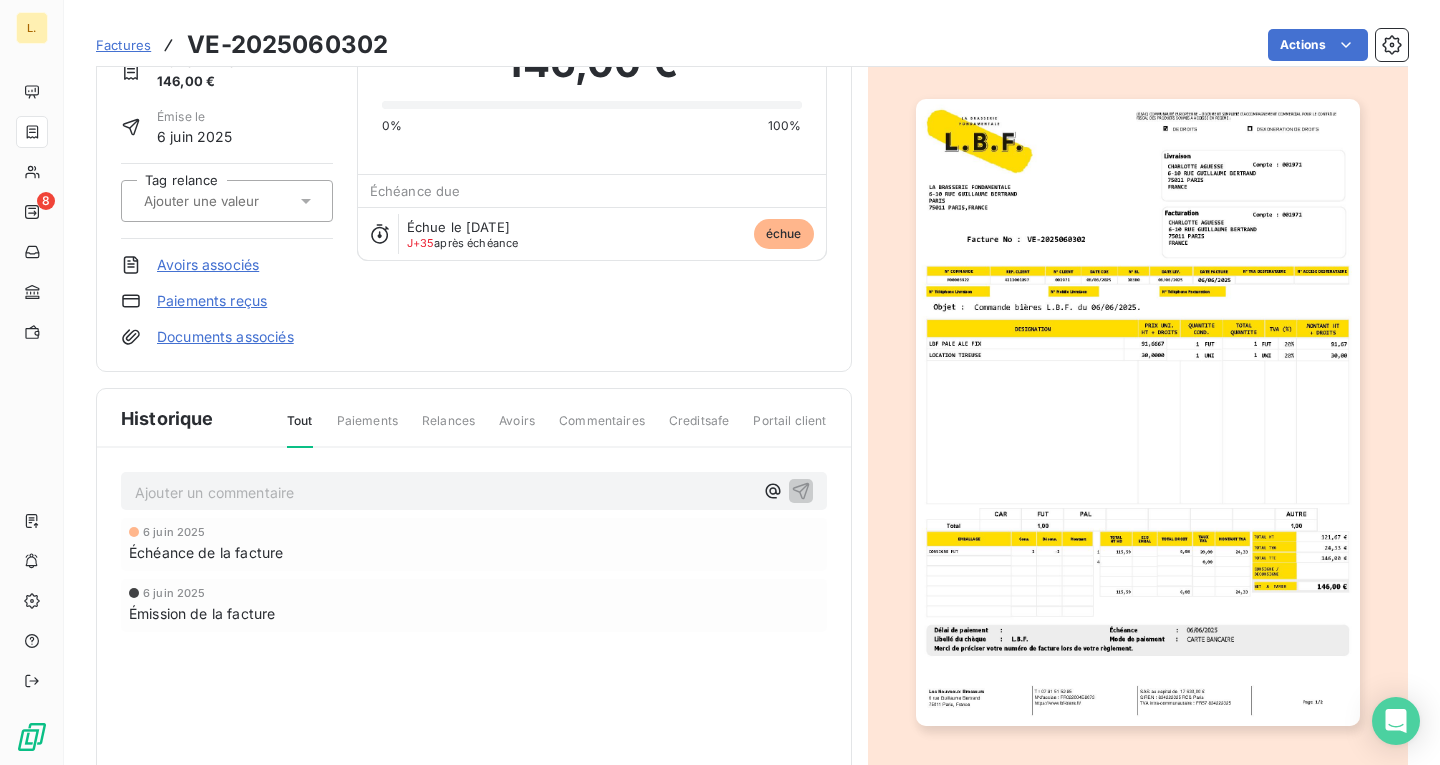 scroll, scrollTop: 59, scrollLeft: 0, axis: vertical 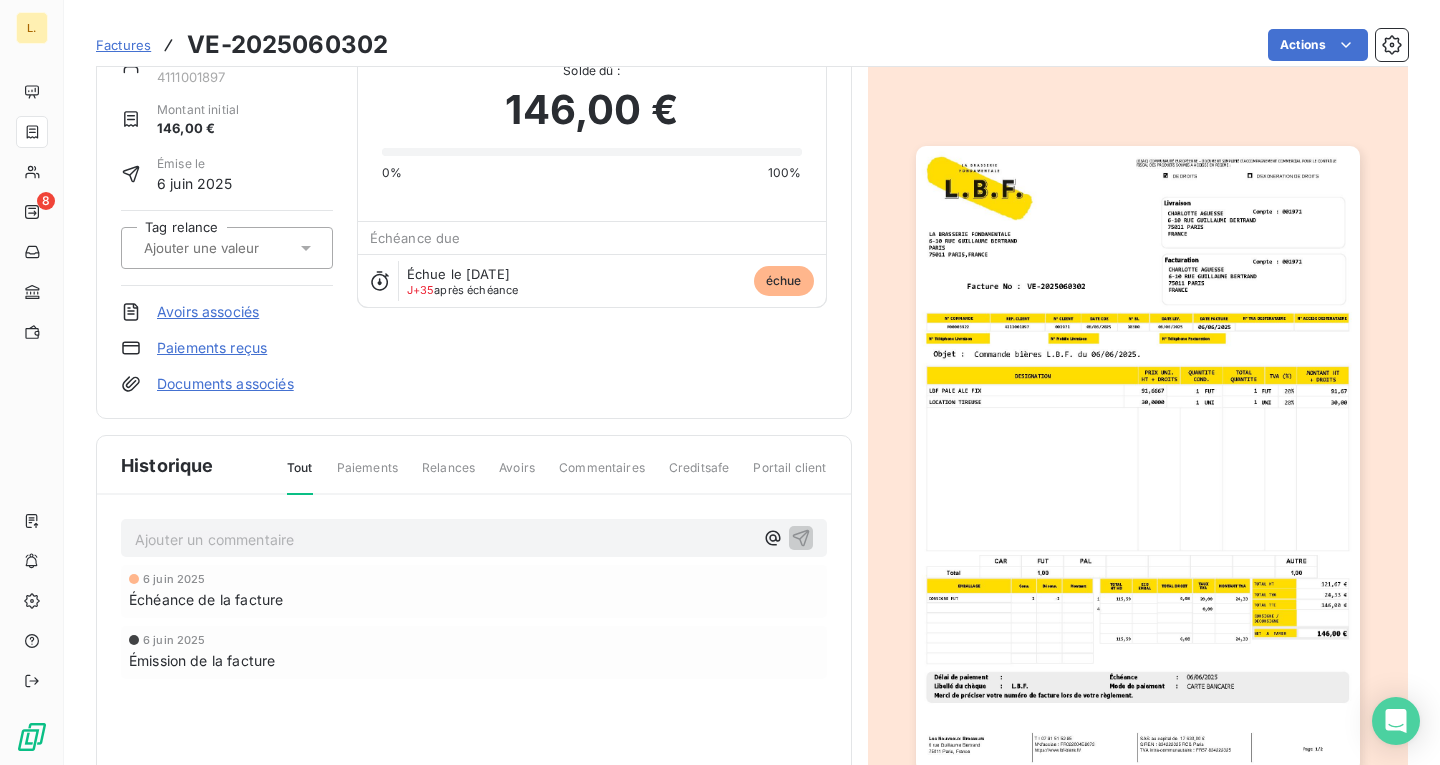 click on "Paiements reçus" at bounding box center (212, 348) 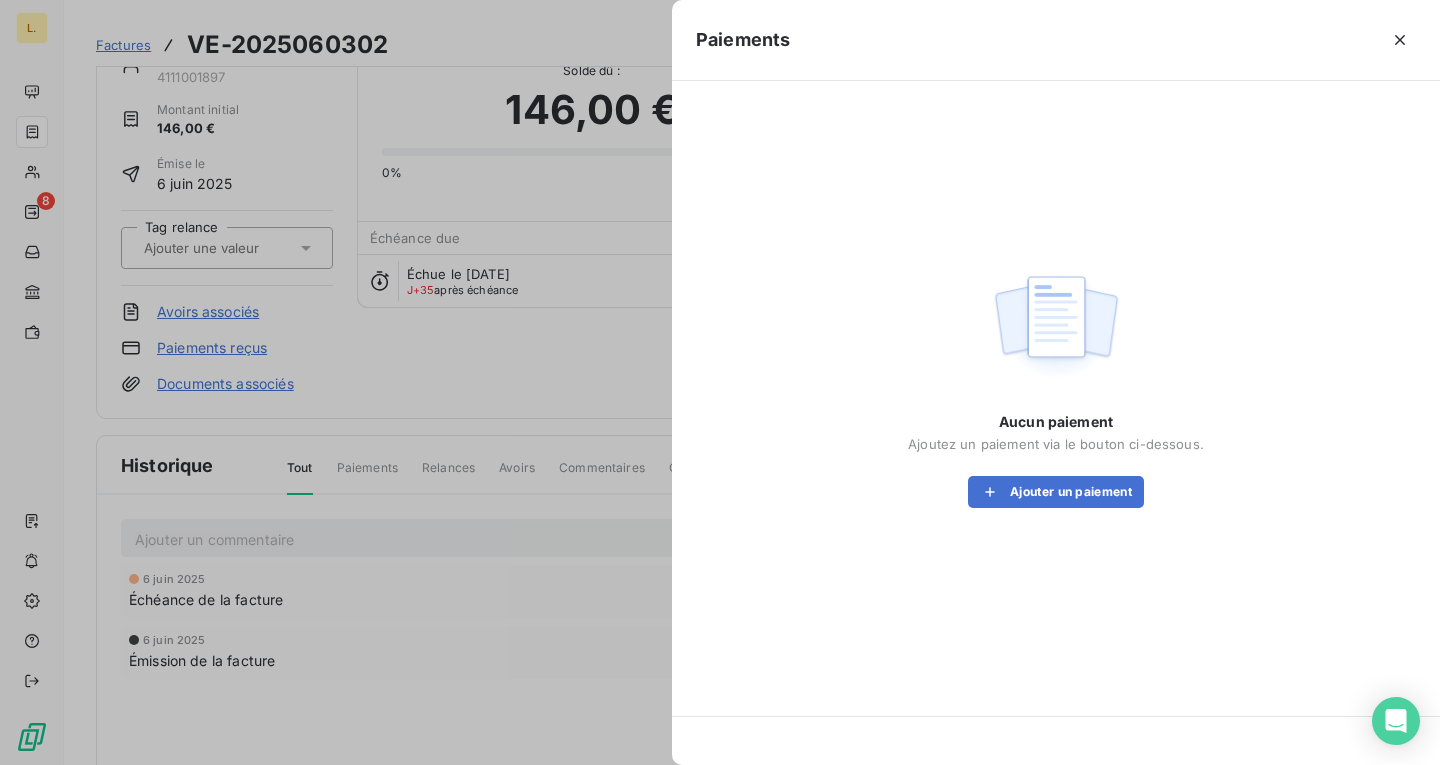 click at bounding box center [720, 382] 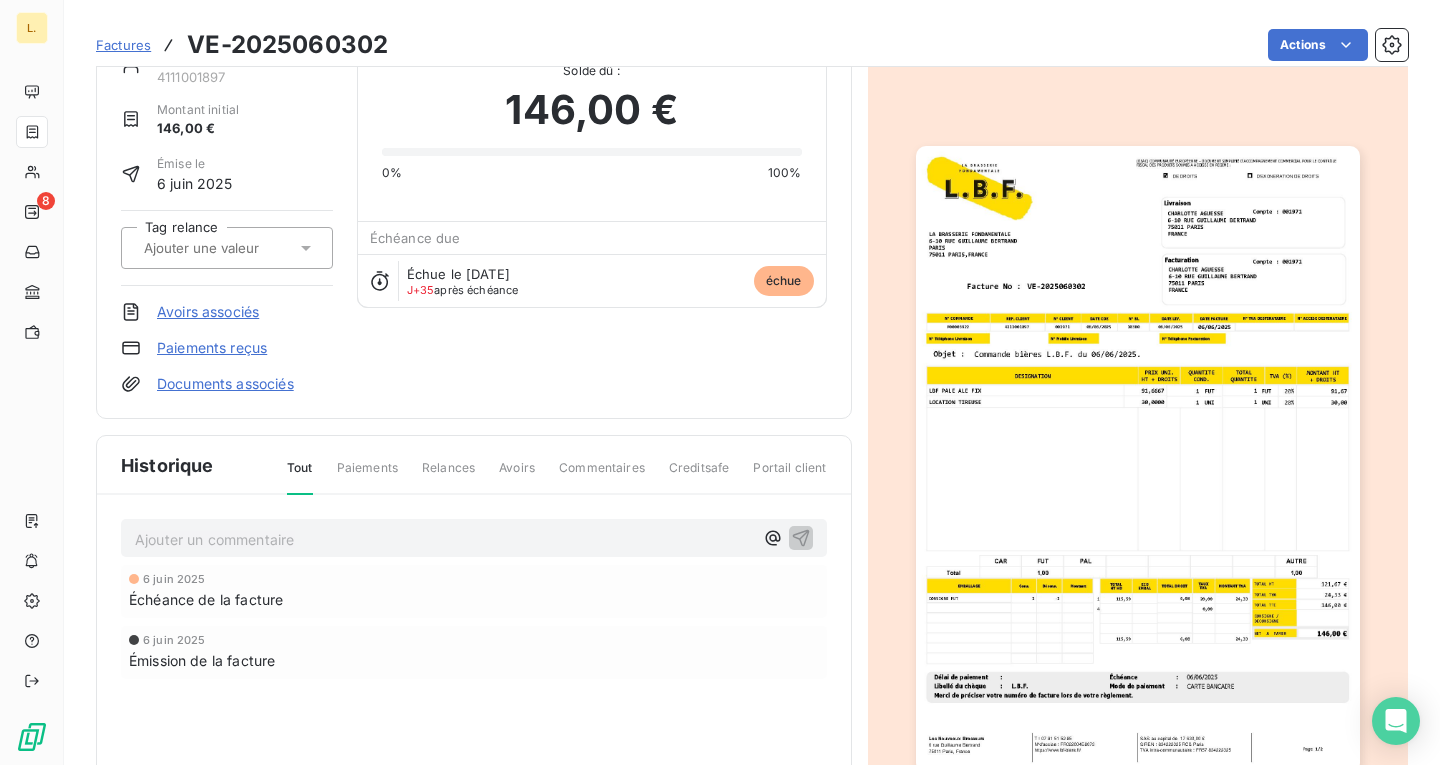 click on "Avoirs associés" at bounding box center [208, 312] 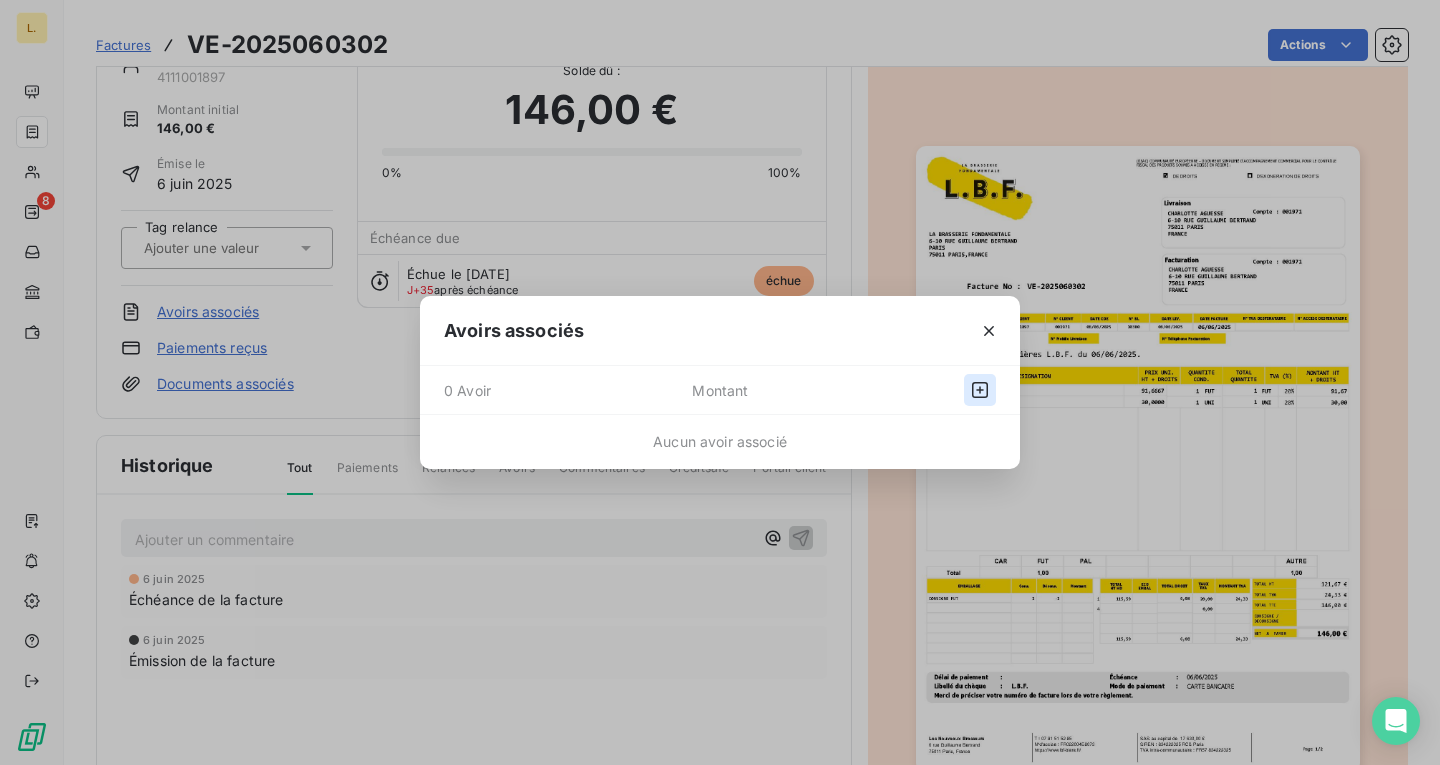 click at bounding box center (980, 390) 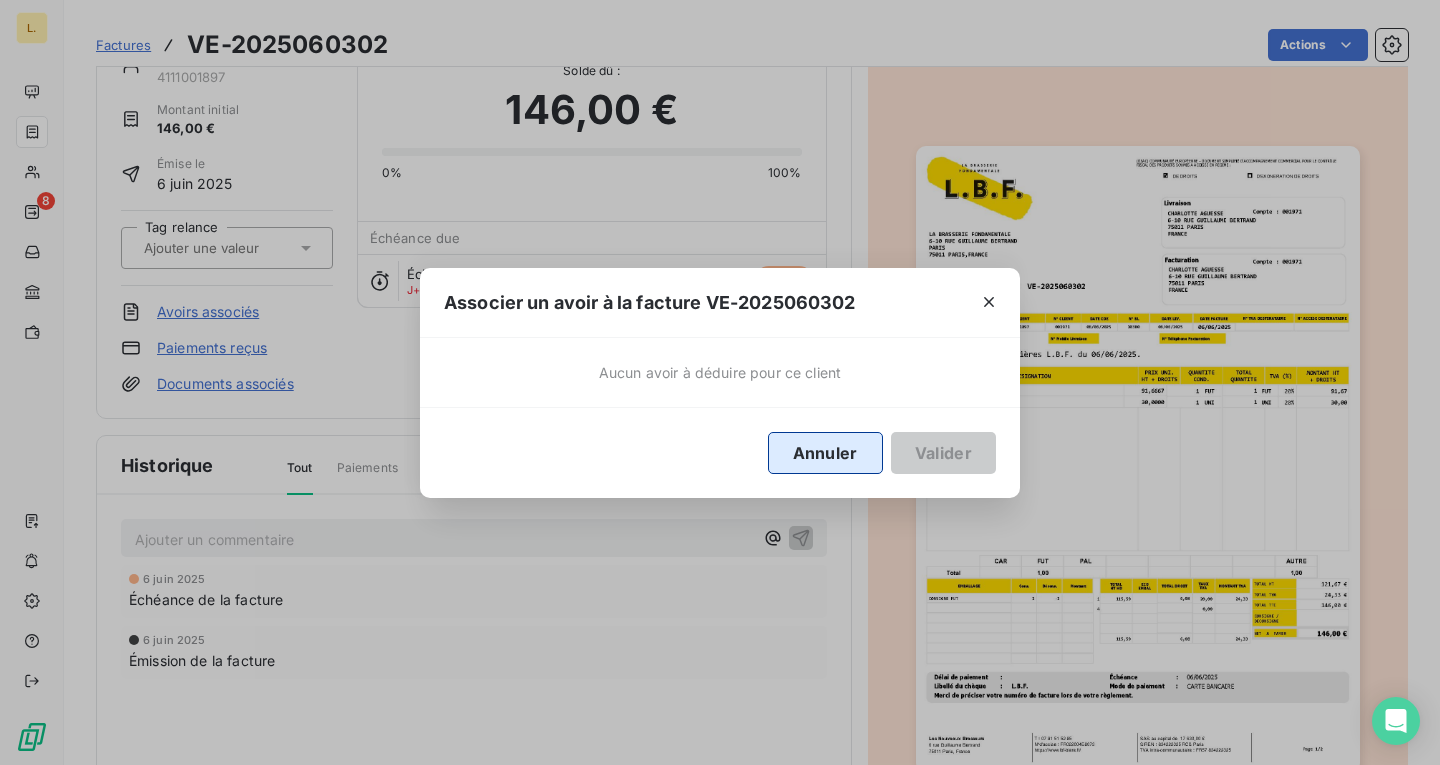 click on "Annuler" at bounding box center [825, 453] 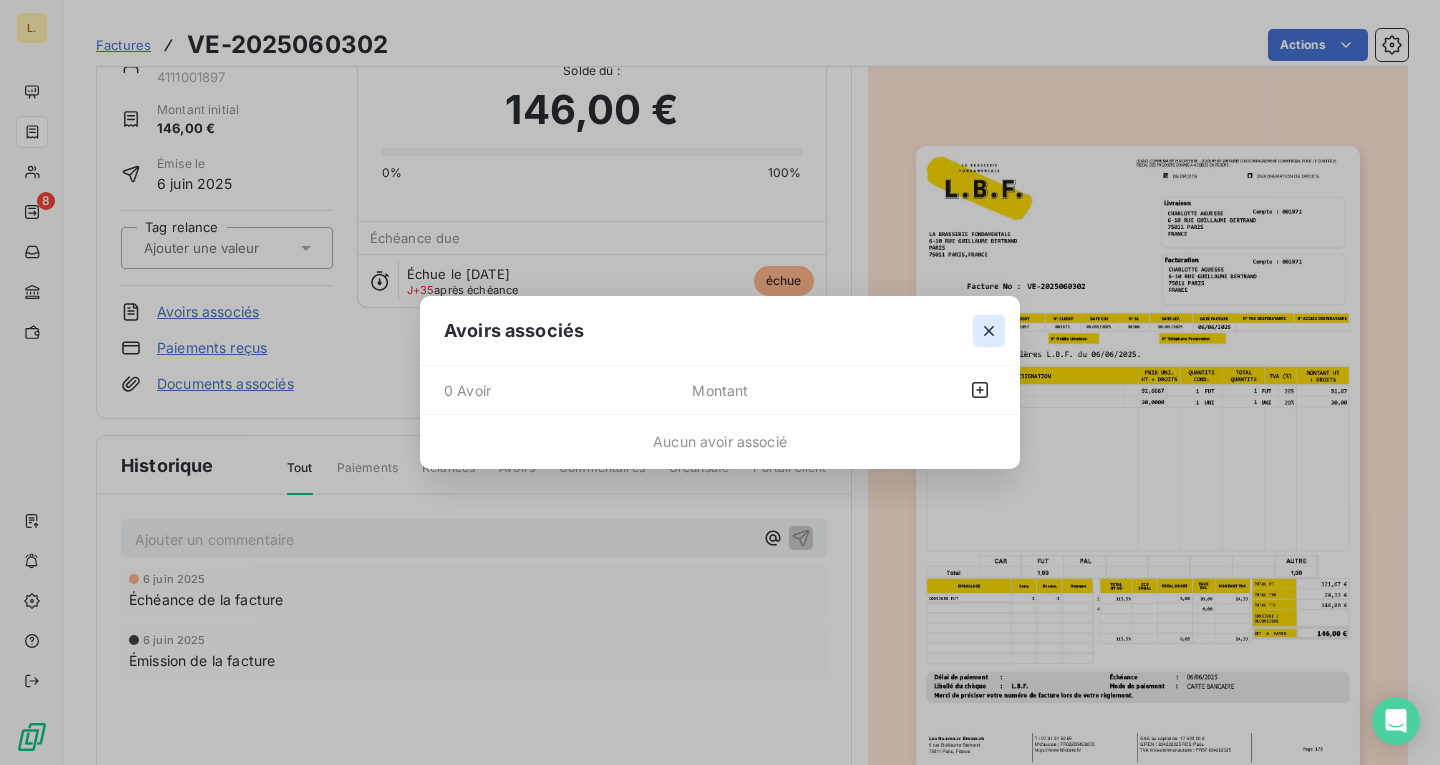 click at bounding box center [989, 331] 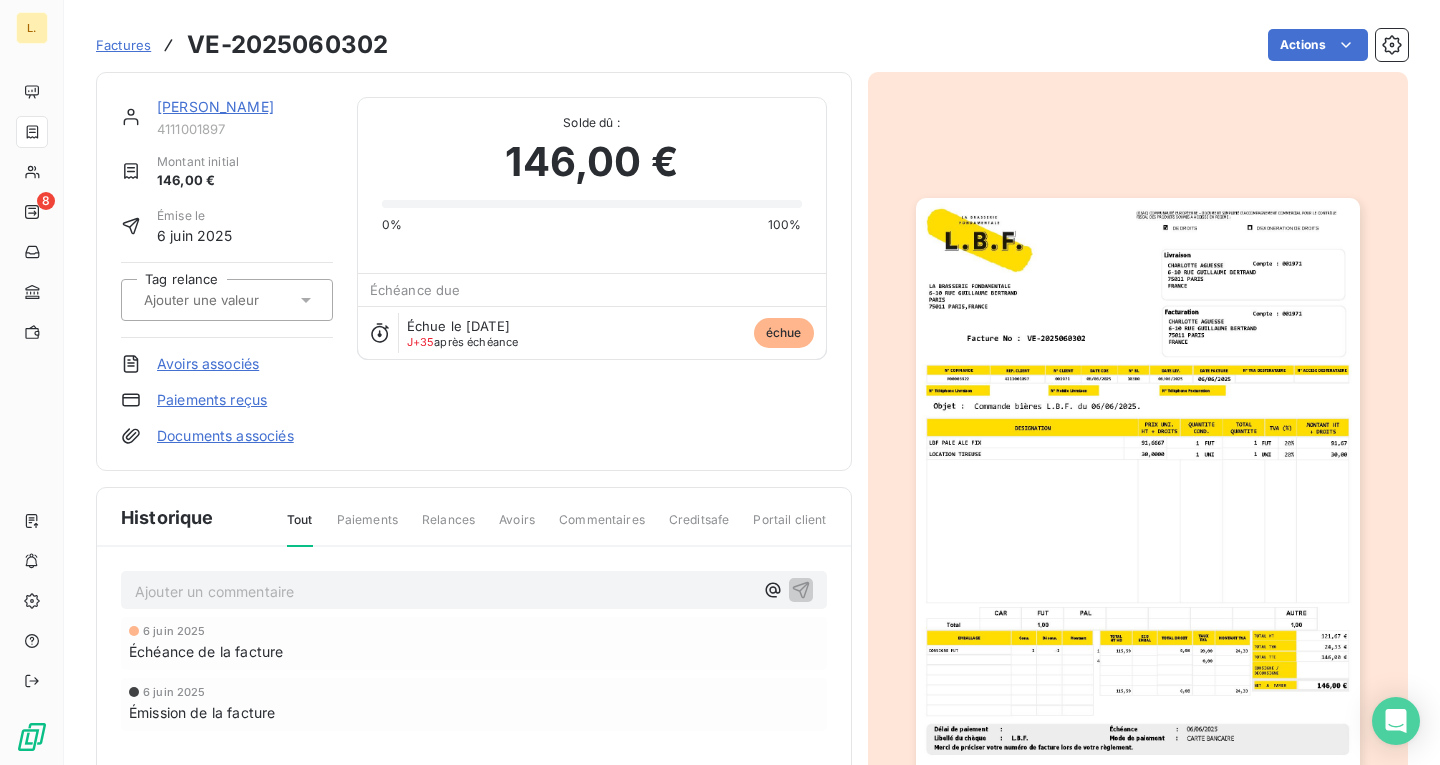 scroll, scrollTop: 0, scrollLeft: 0, axis: both 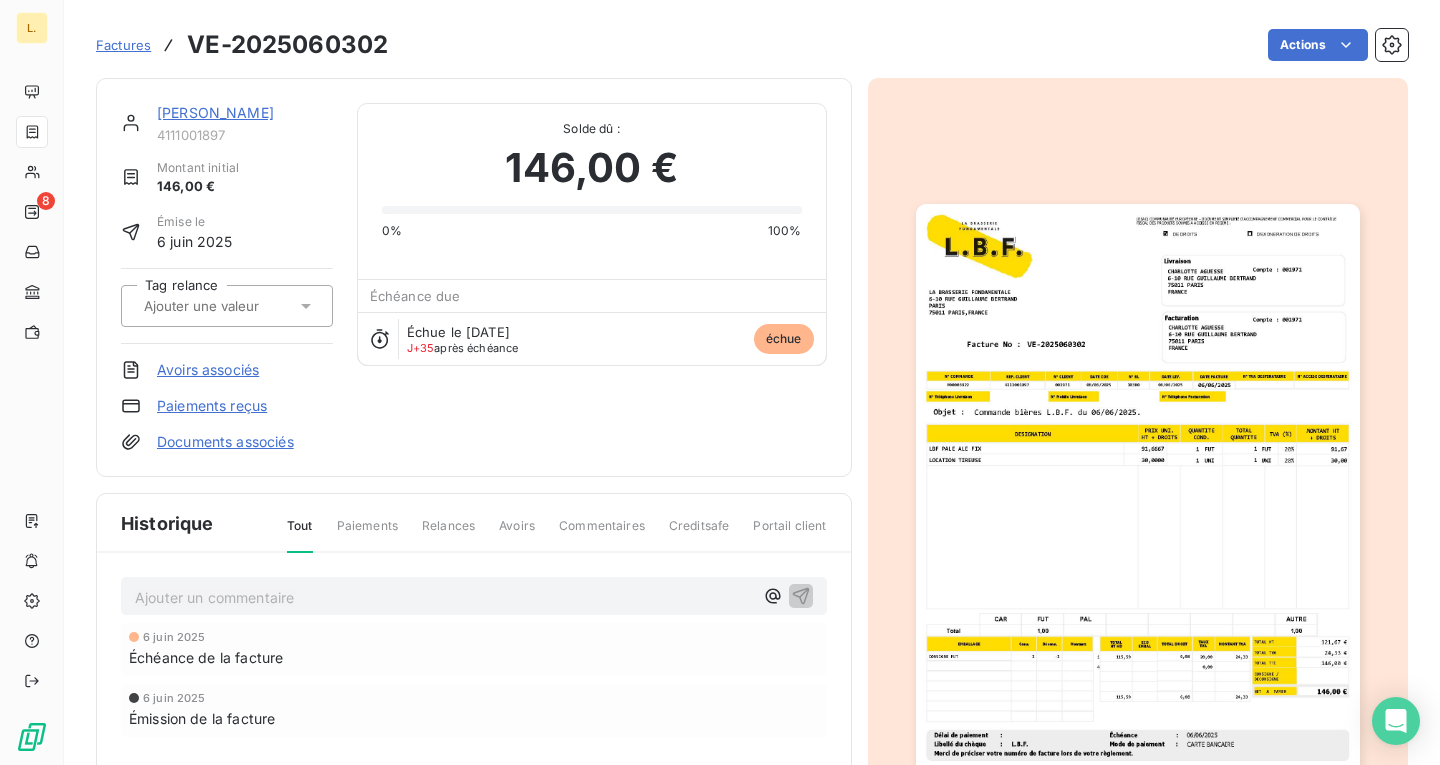 click on "échue" at bounding box center [784, 339] 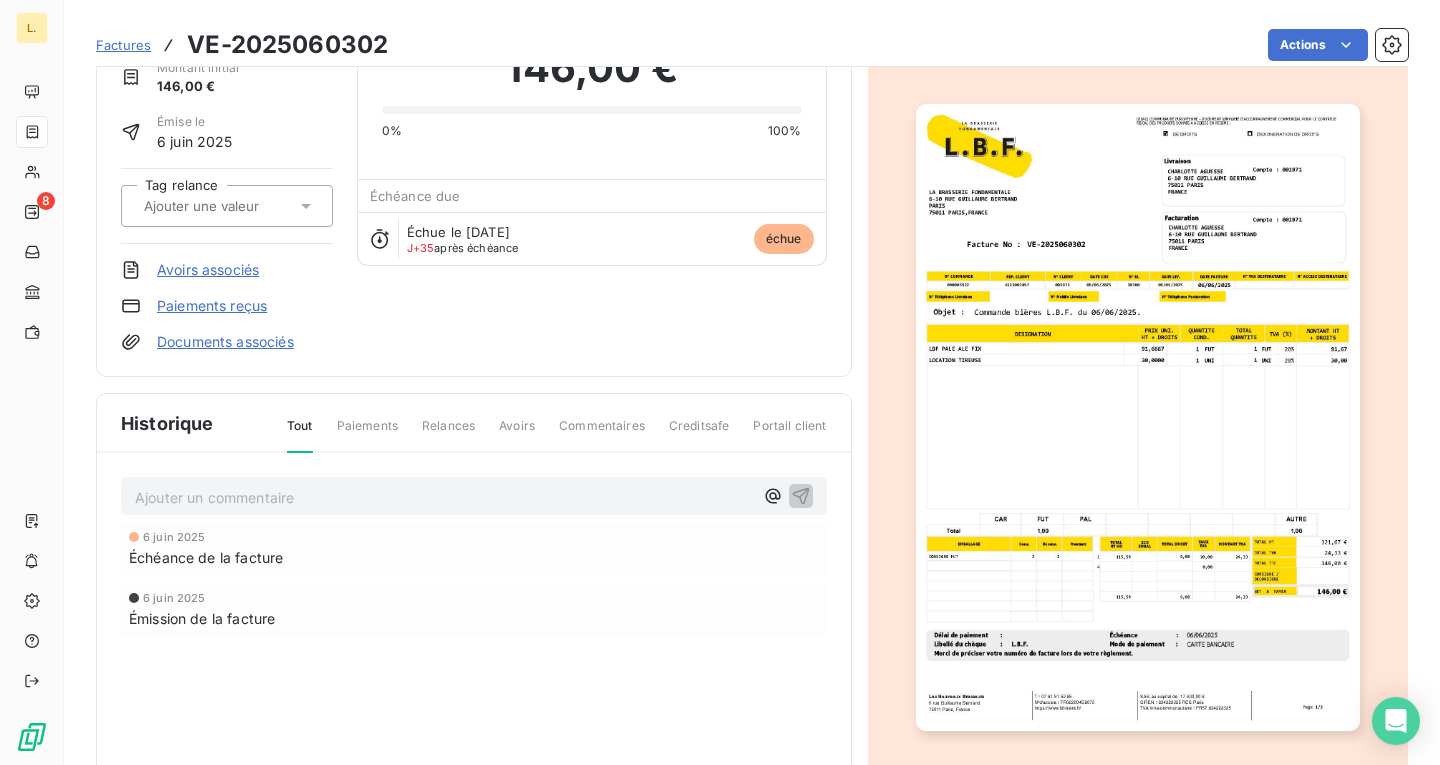 scroll, scrollTop: 134, scrollLeft: 0, axis: vertical 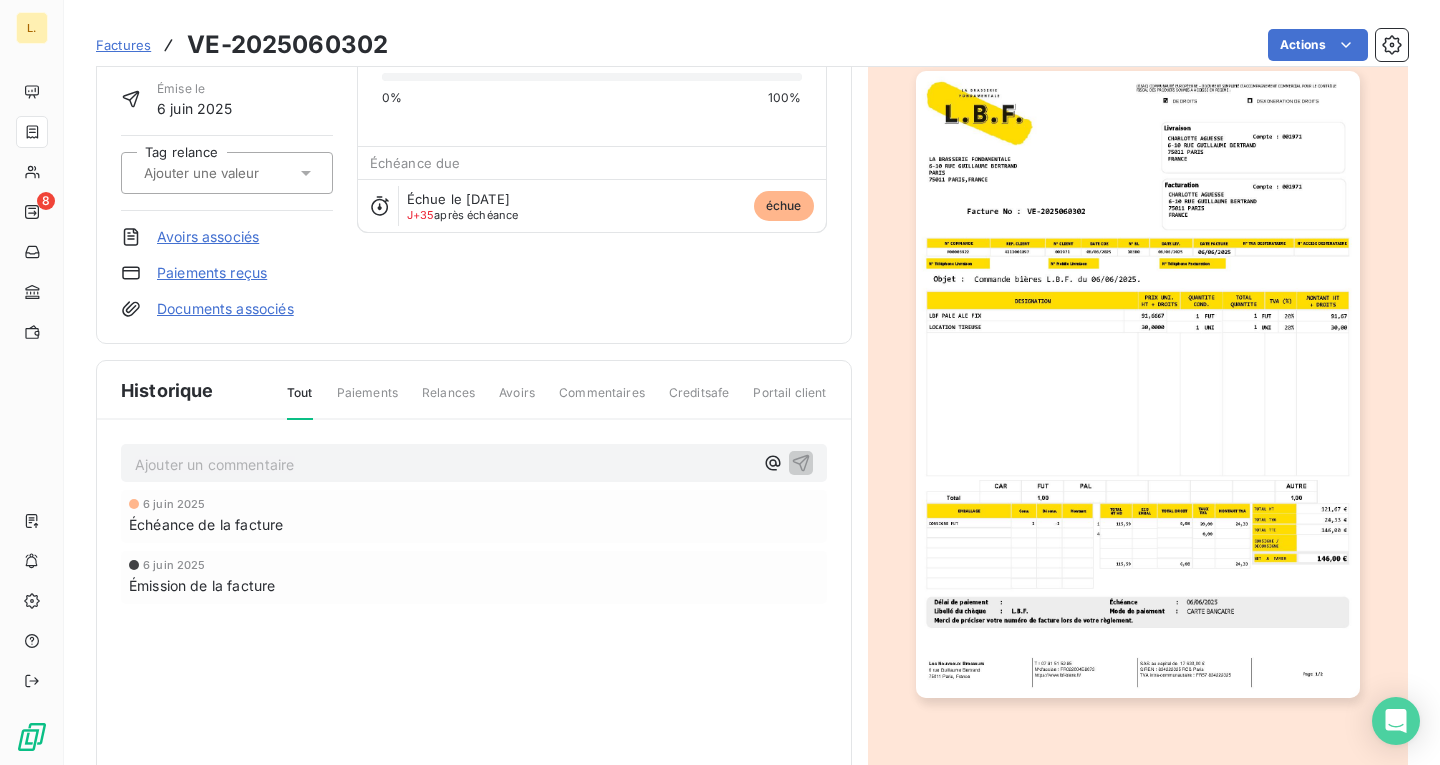 click on "[DATE] Échéance de la facture" at bounding box center (474, 516) 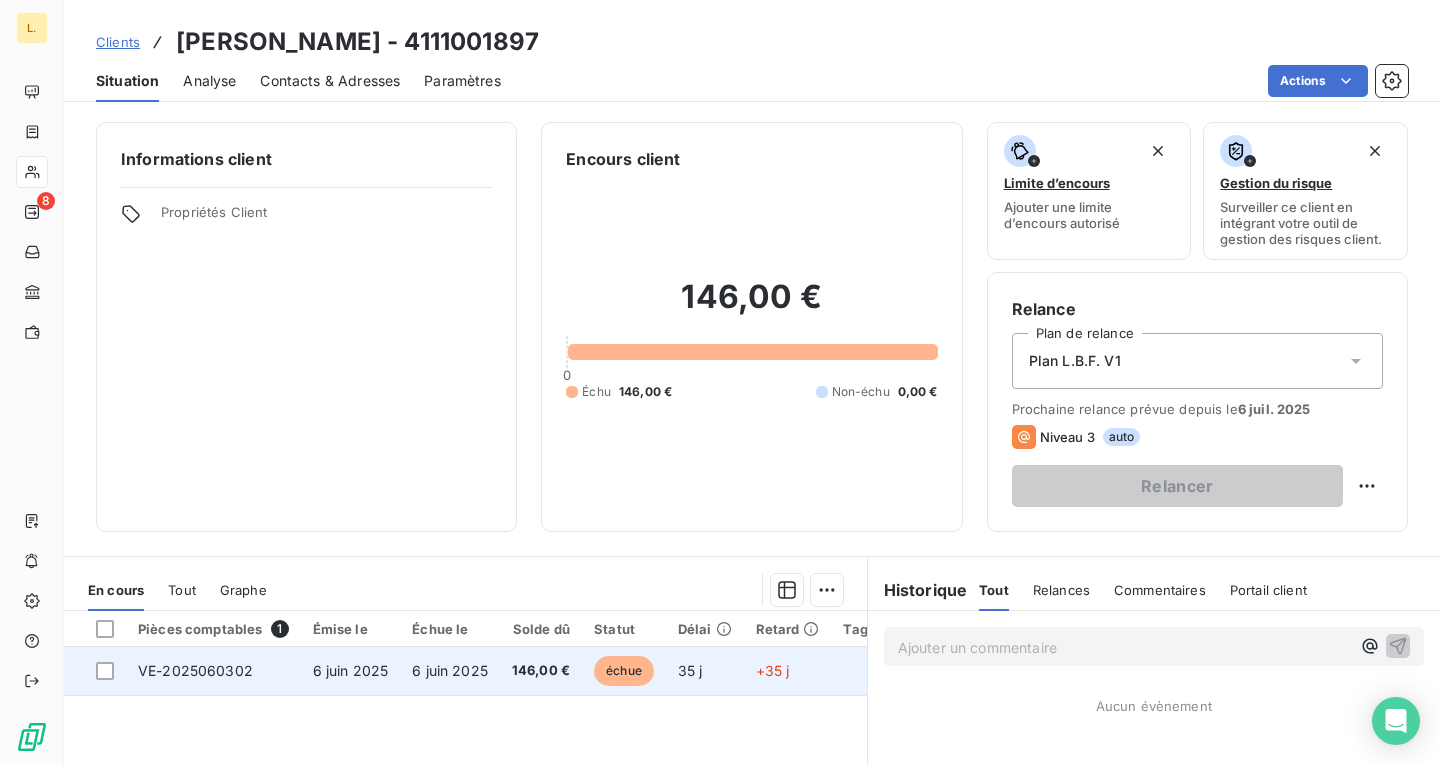 click on "échue" at bounding box center (624, 671) 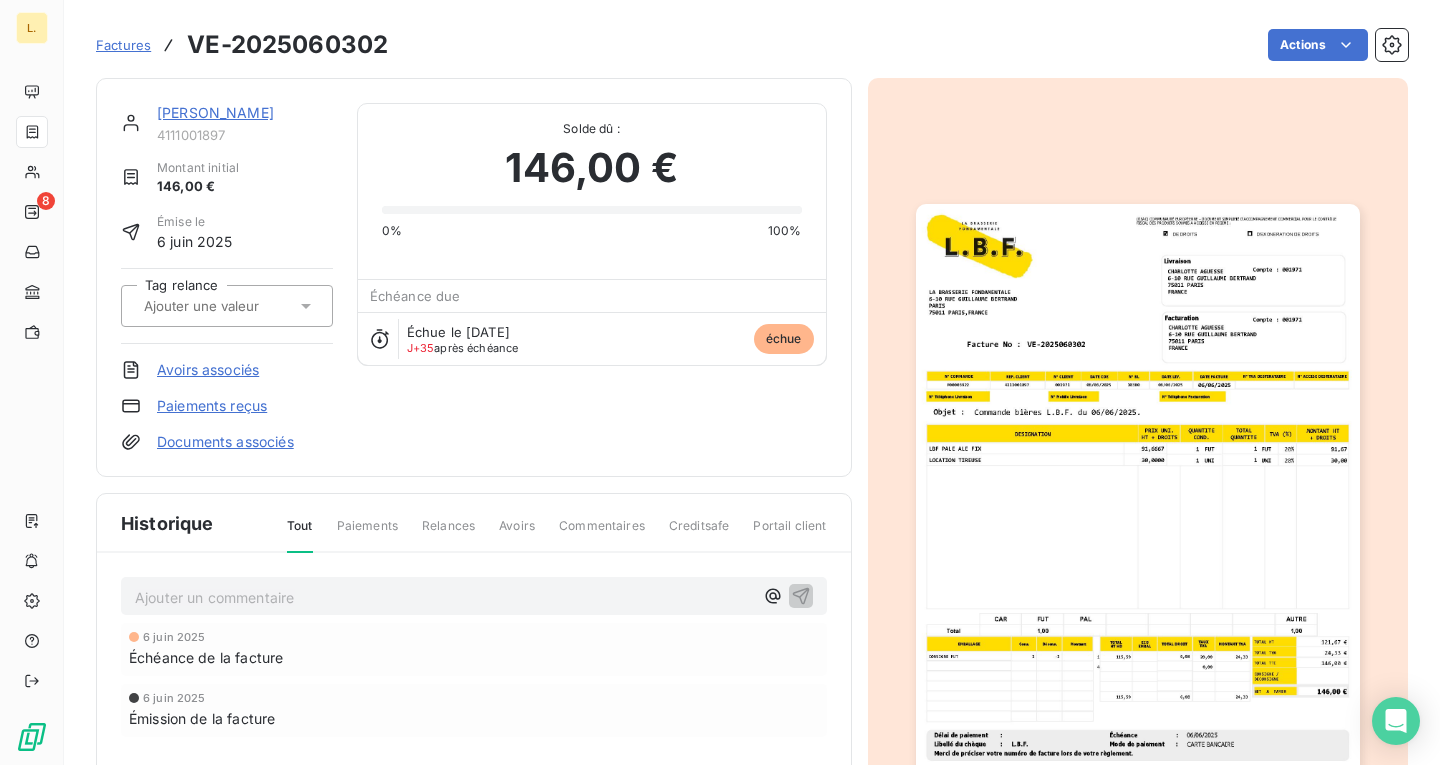 click on "Échue le [DATE] J+35  après échéance échue" at bounding box center (592, 338) 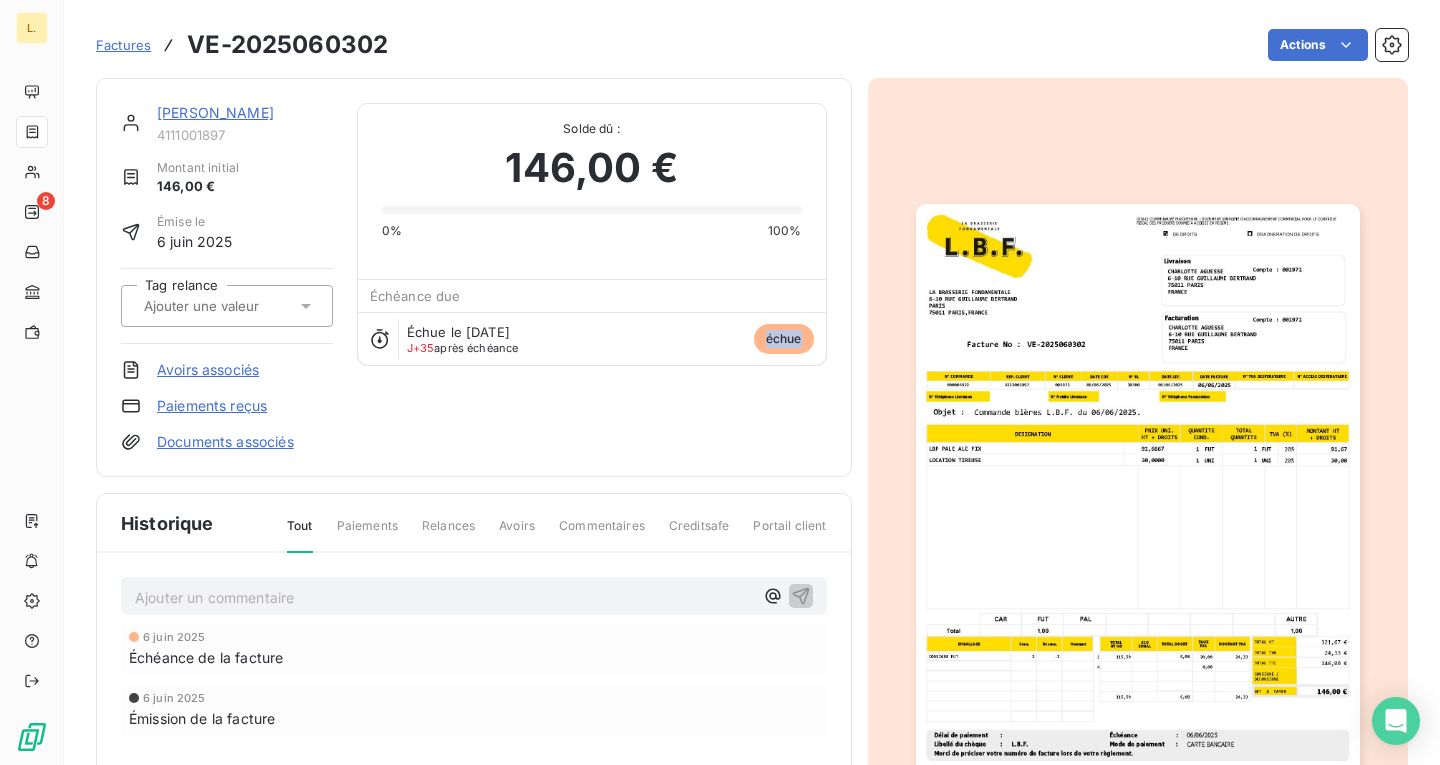 click on "échue" at bounding box center [784, 339] 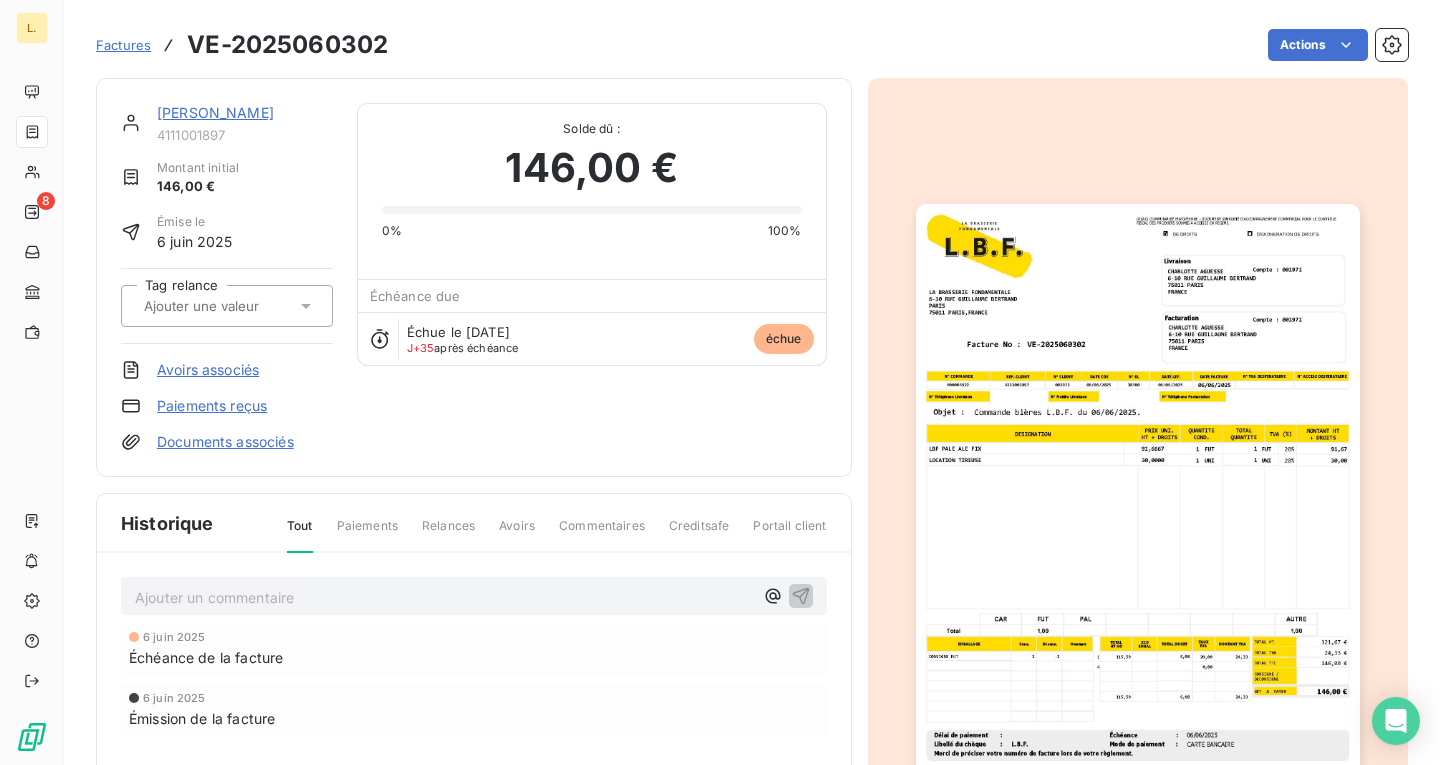 click 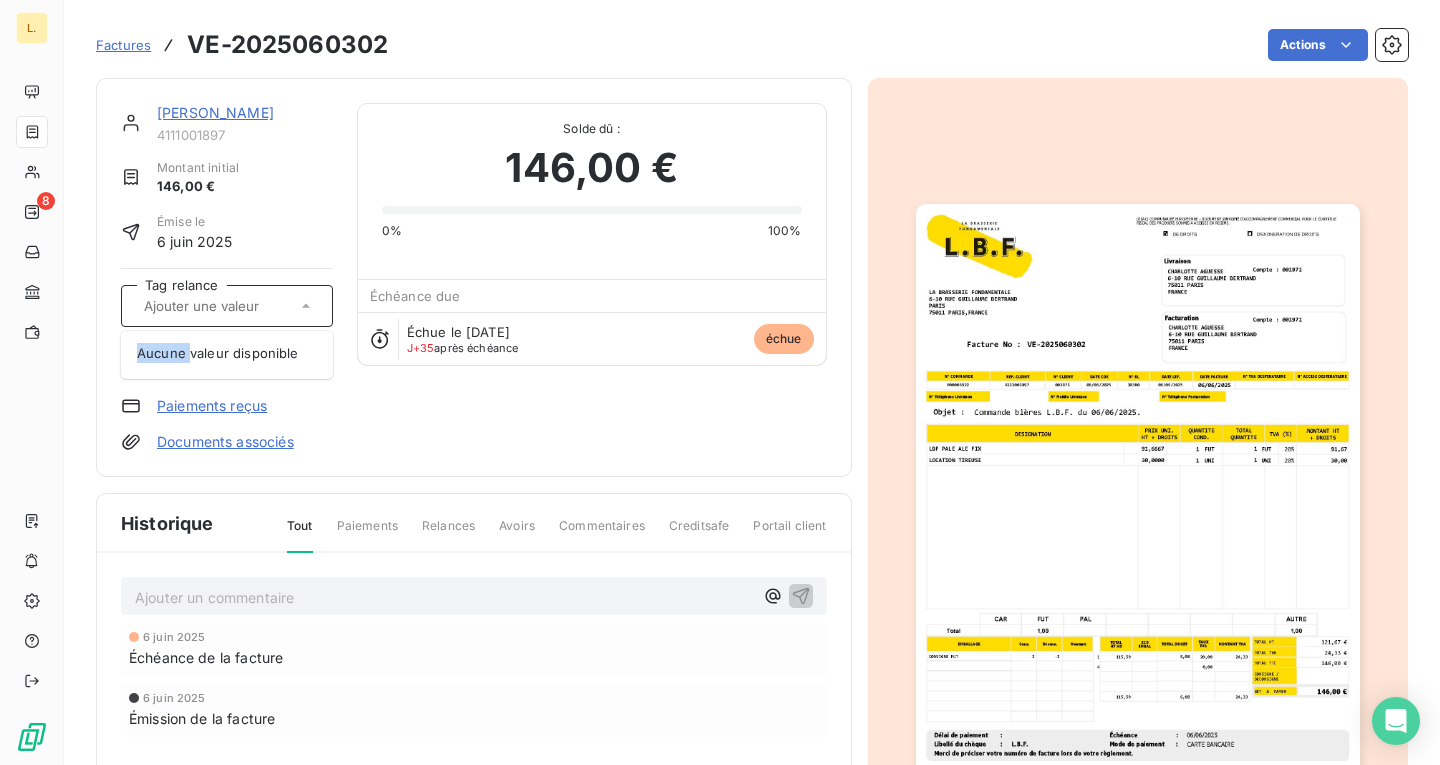 click 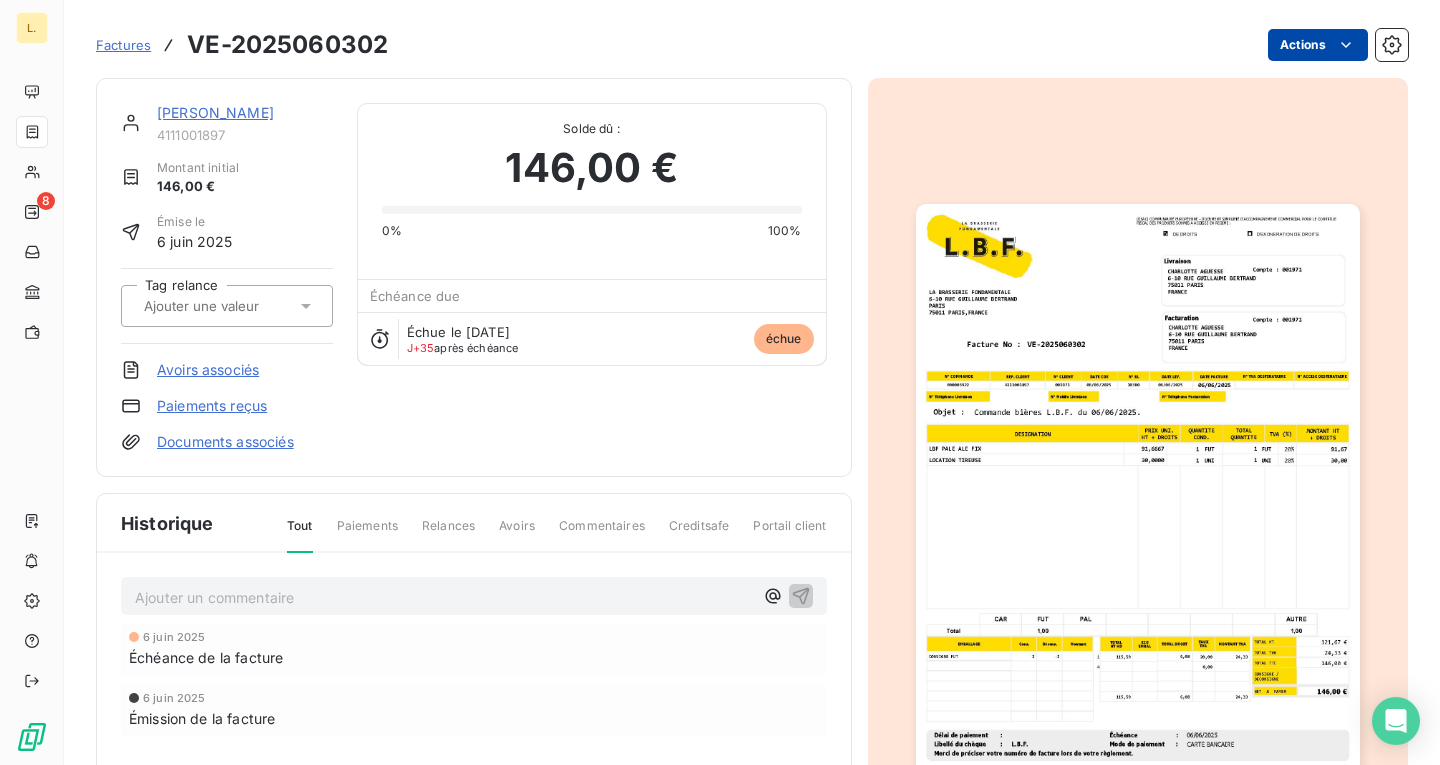 click on "L. 8 Factures VE-2025060302 Actions [PERSON_NAME] 4111001897 Montant initial 146,00 € Émise le [DATE] Tag relance Avoirs associés Paiements reçus Documents associés Solde dû : 146,00 € 0% 100% Échéance due Échue le [DATE] J+35  après échéance échue Historique Tout Paiements Relances Avoirs Commentaires Creditsafe Portail client Ajouter un commentaire ﻿ [DATE] Échéance de la facture [DATE] Émission de la facture" at bounding box center (720, 382) 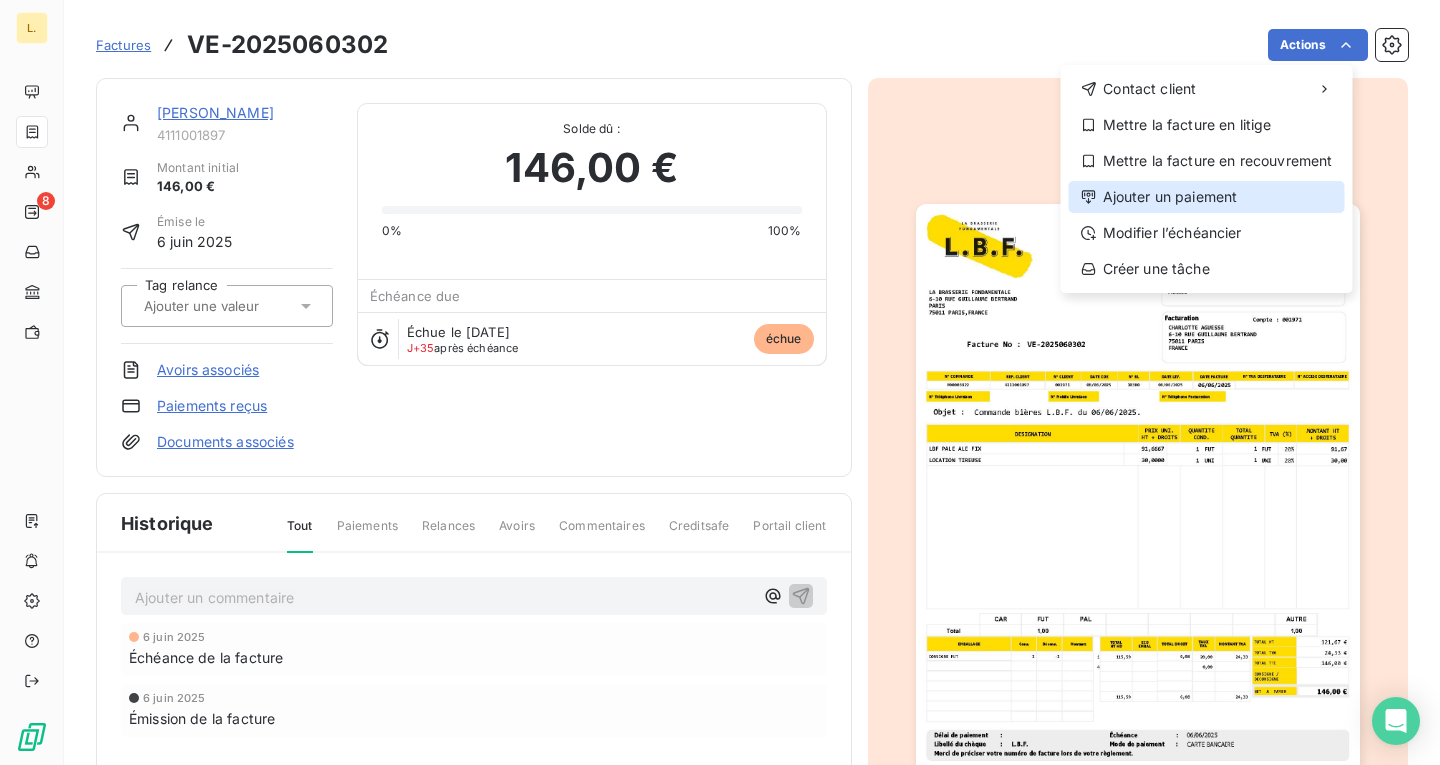 click on "Ajouter un paiement" at bounding box center (1207, 197) 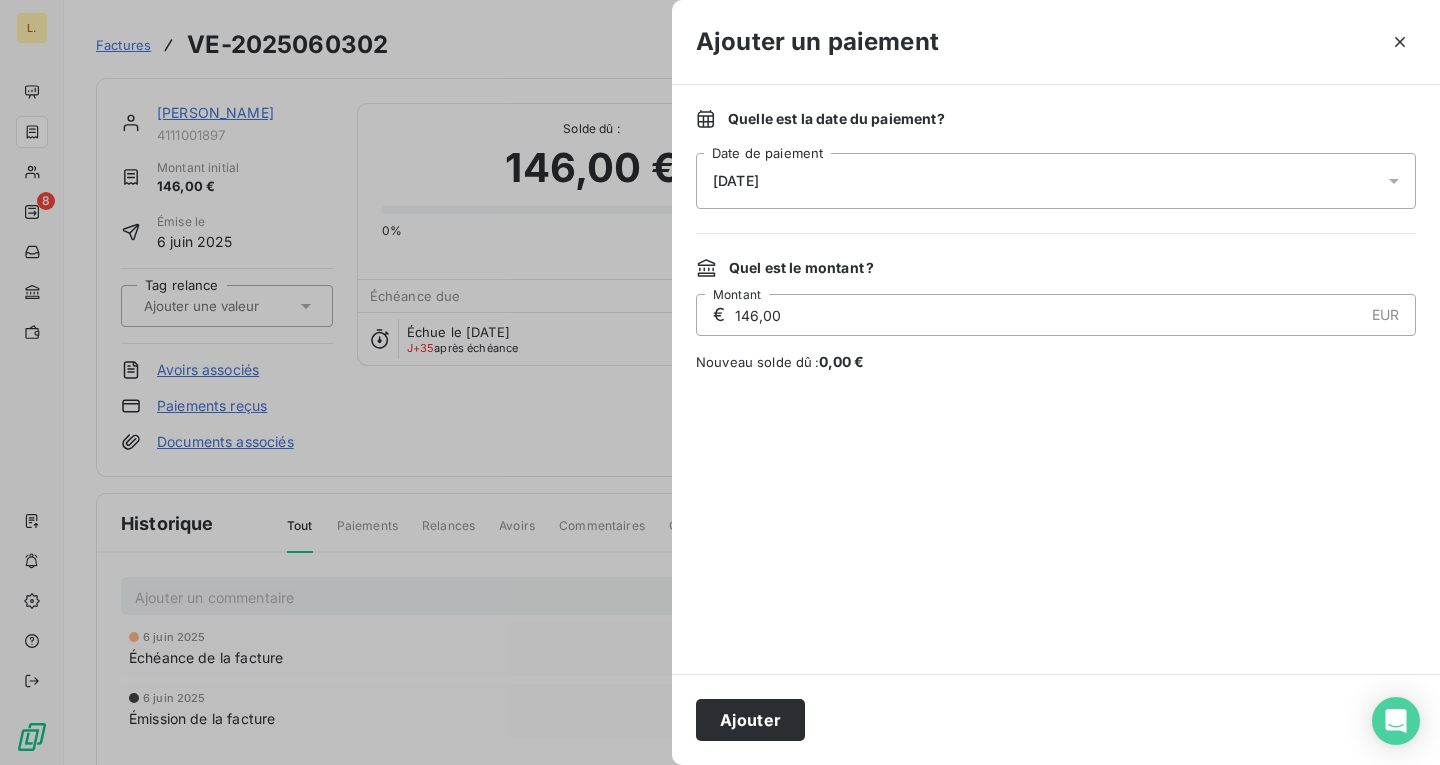 click on "146,00" at bounding box center [1048, 315] 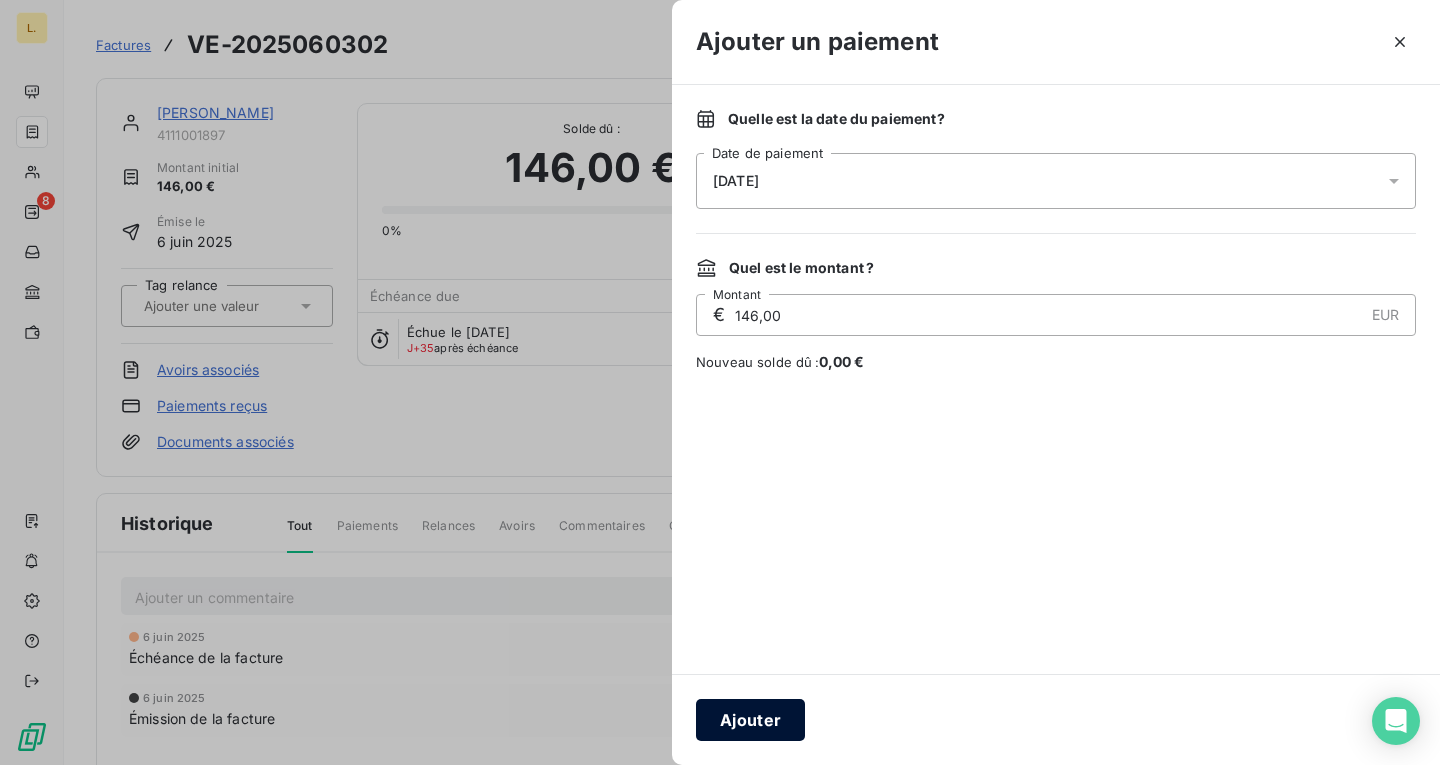 click on "Ajouter" at bounding box center [750, 720] 